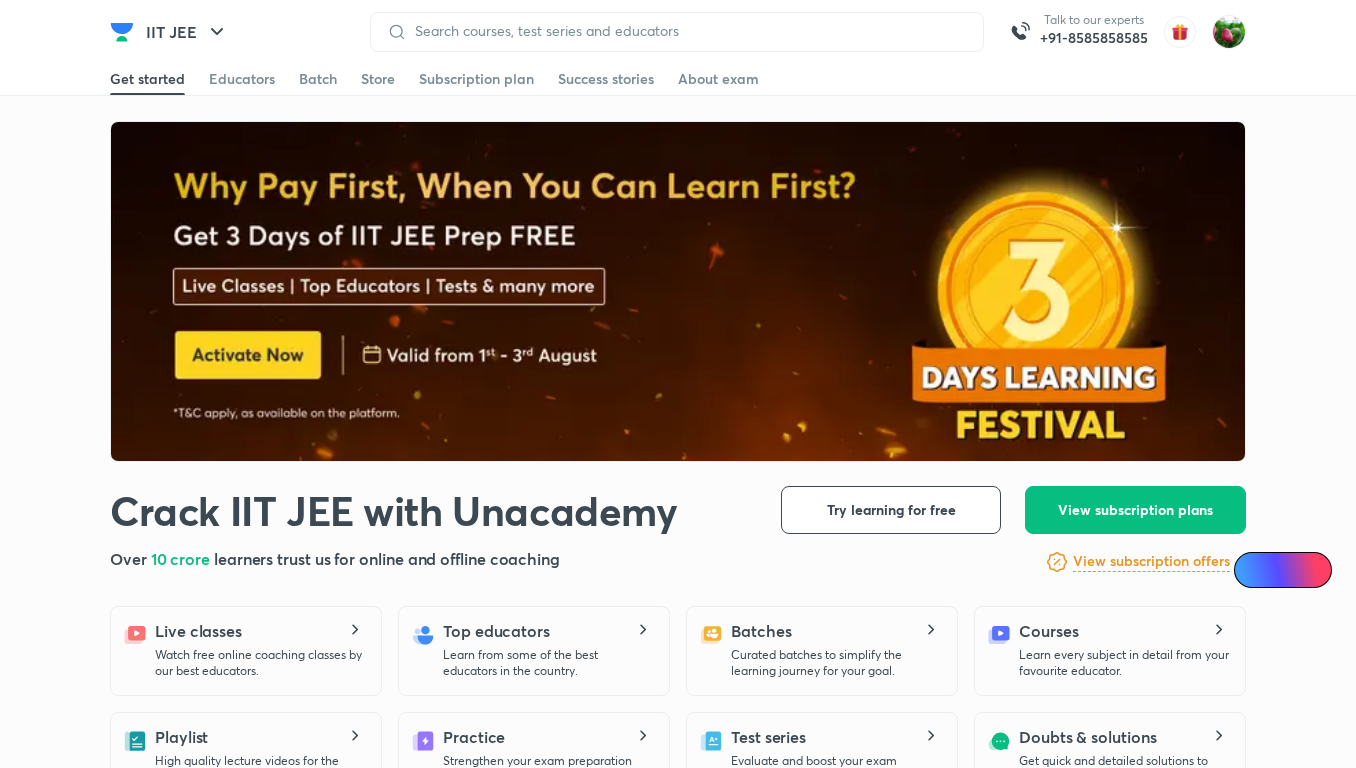scroll, scrollTop: 0, scrollLeft: 0, axis: both 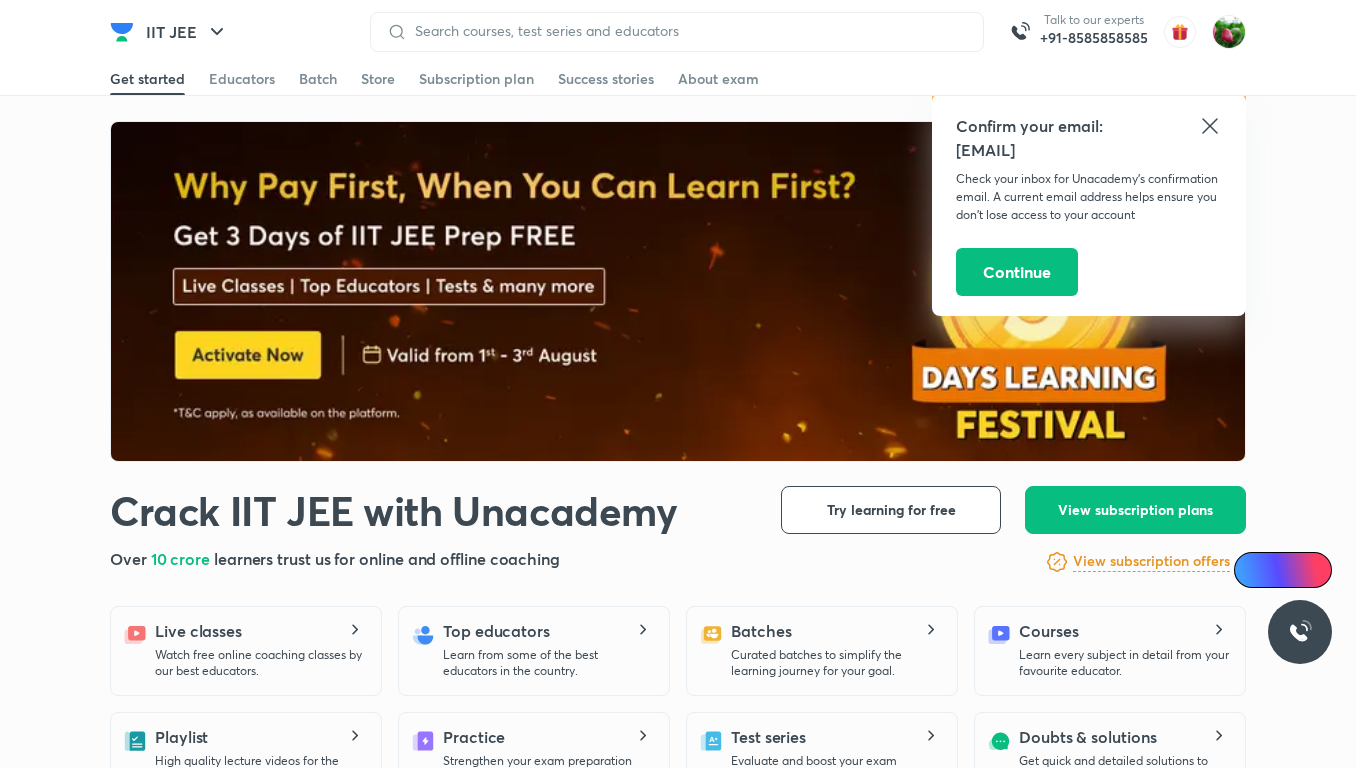 click 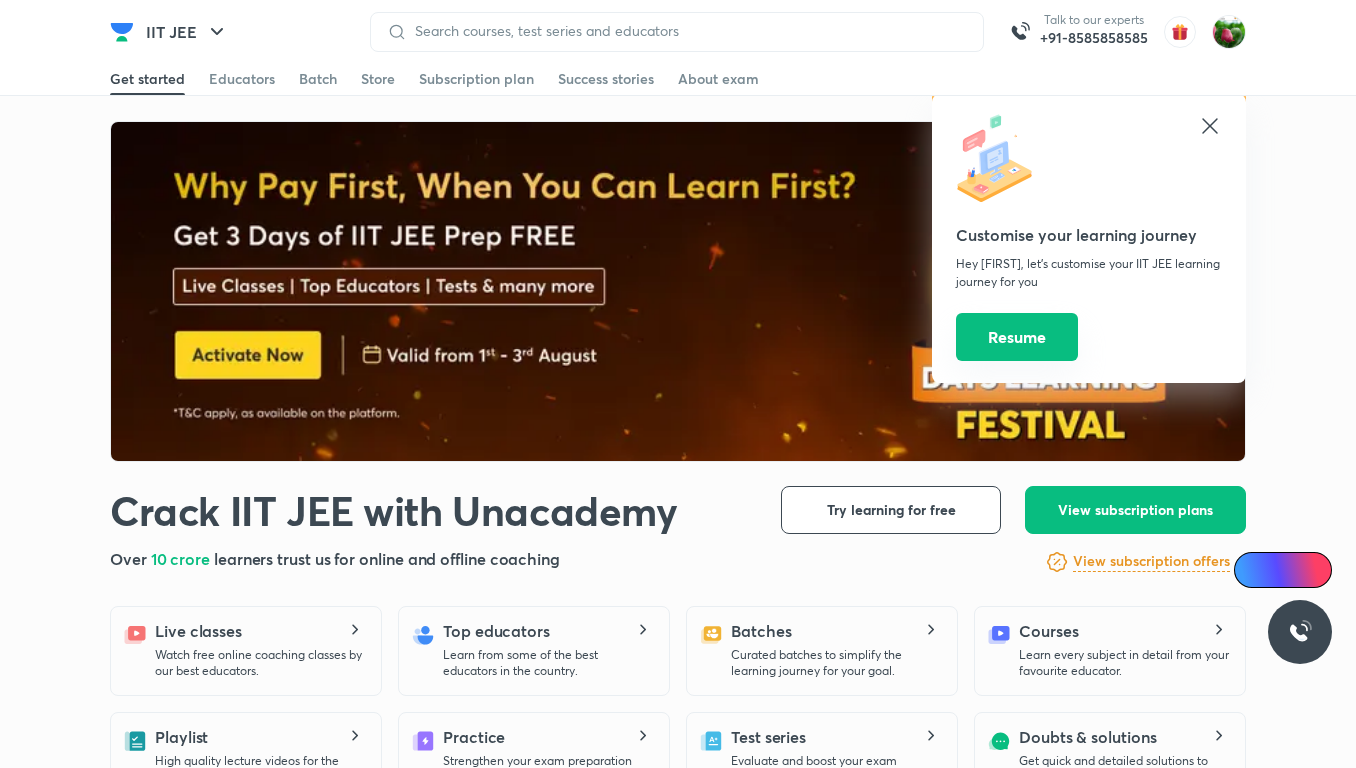 click on "Resume" at bounding box center (1017, 337) 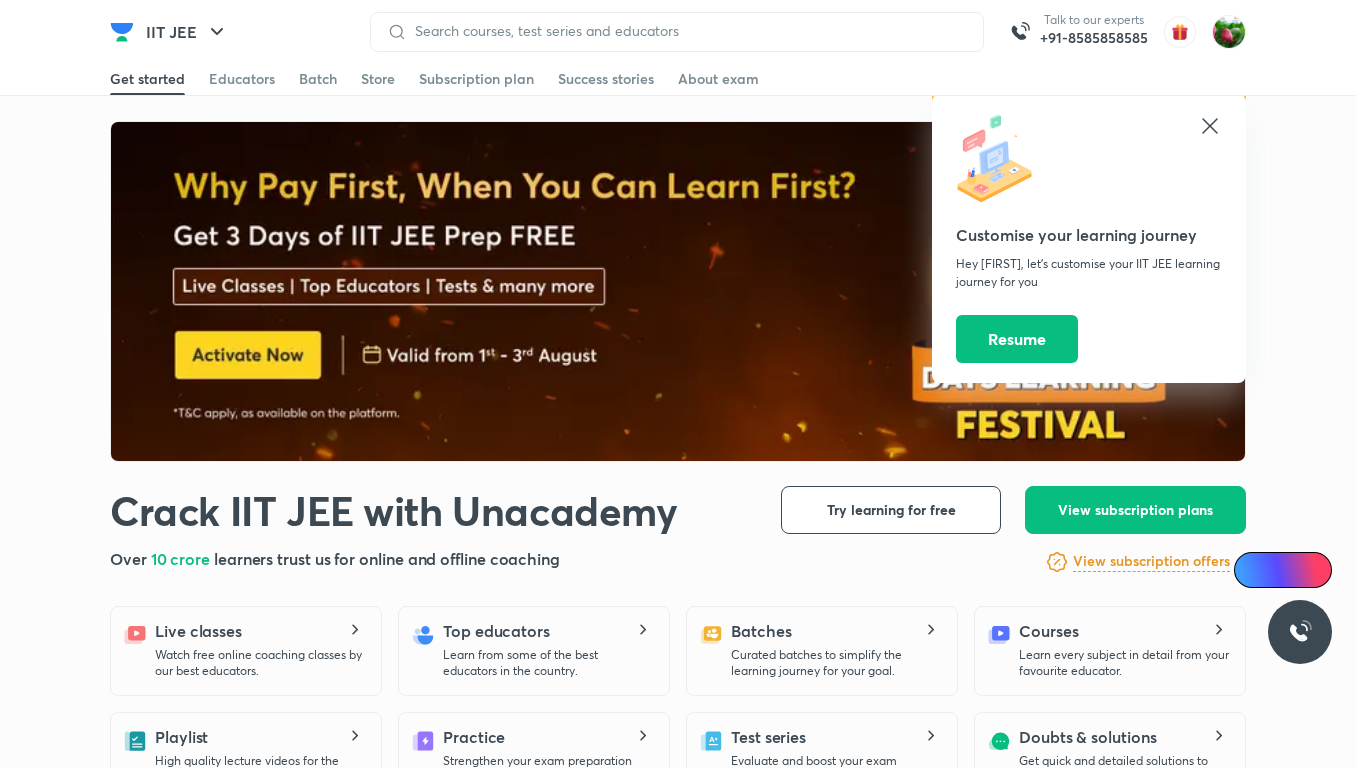 click 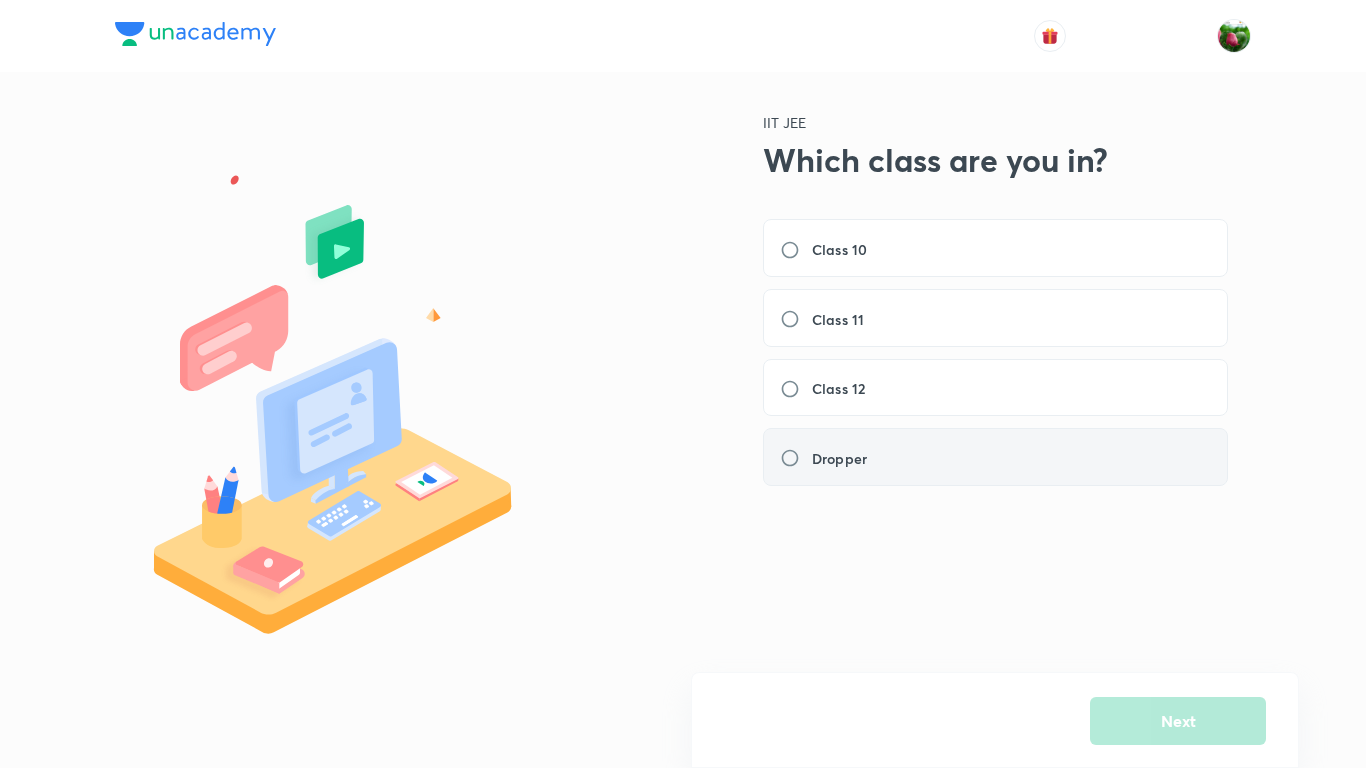 click on "Dropper" at bounding box center (995, 457) 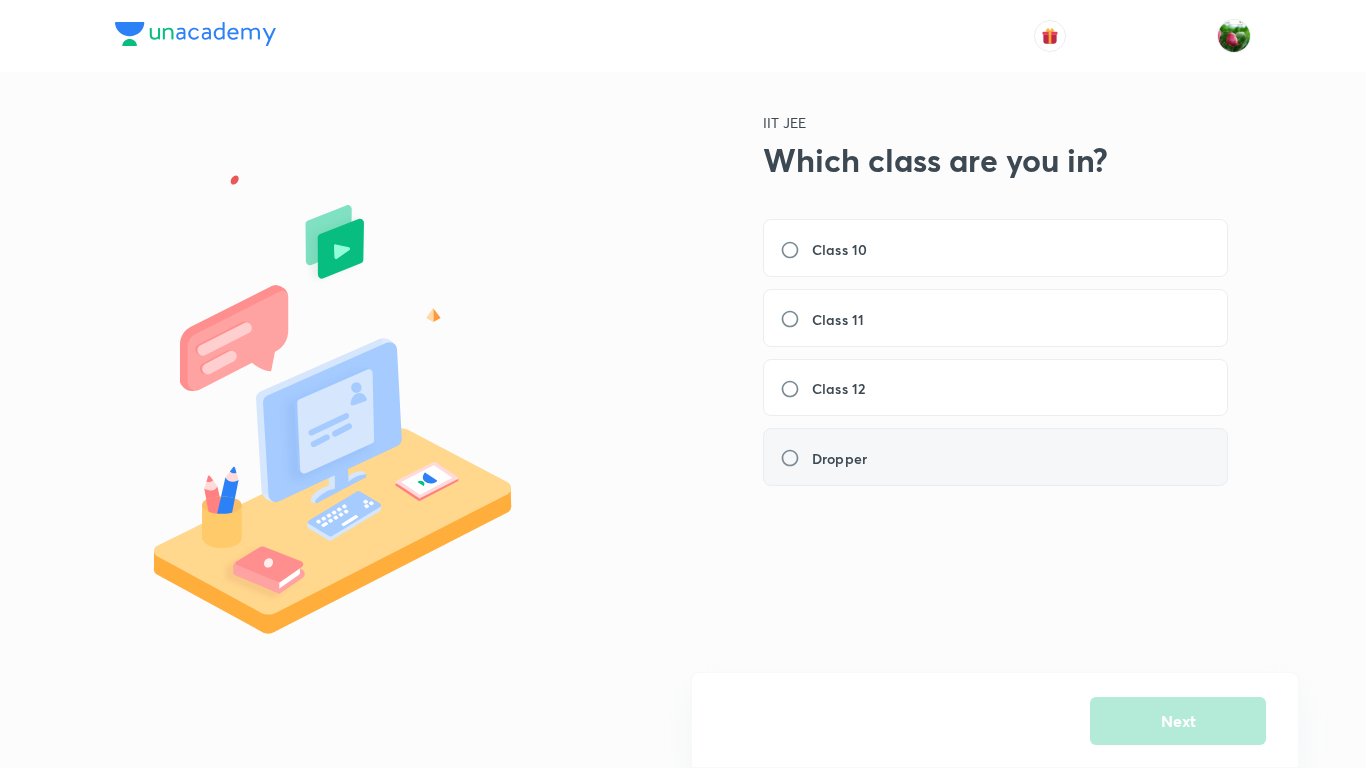 radio on "true" 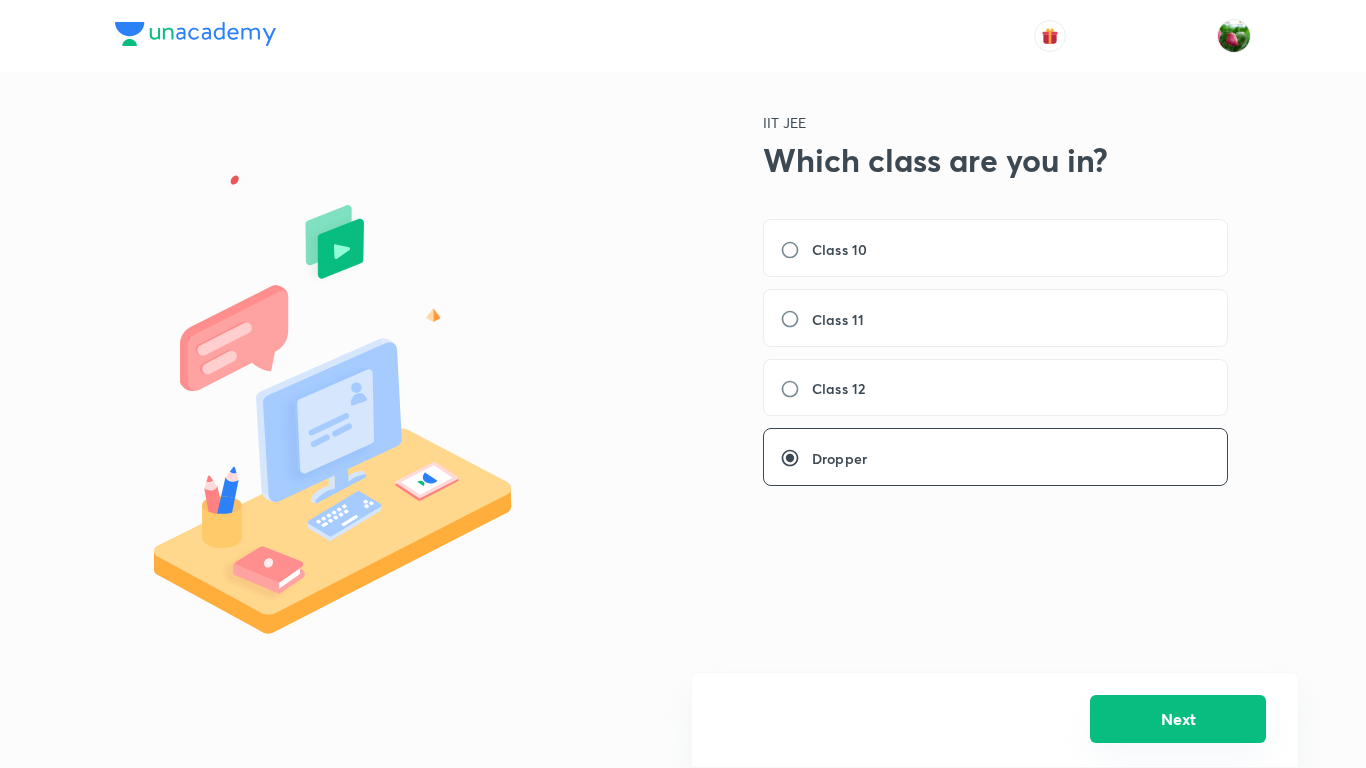 click on "Next" at bounding box center [1178, 719] 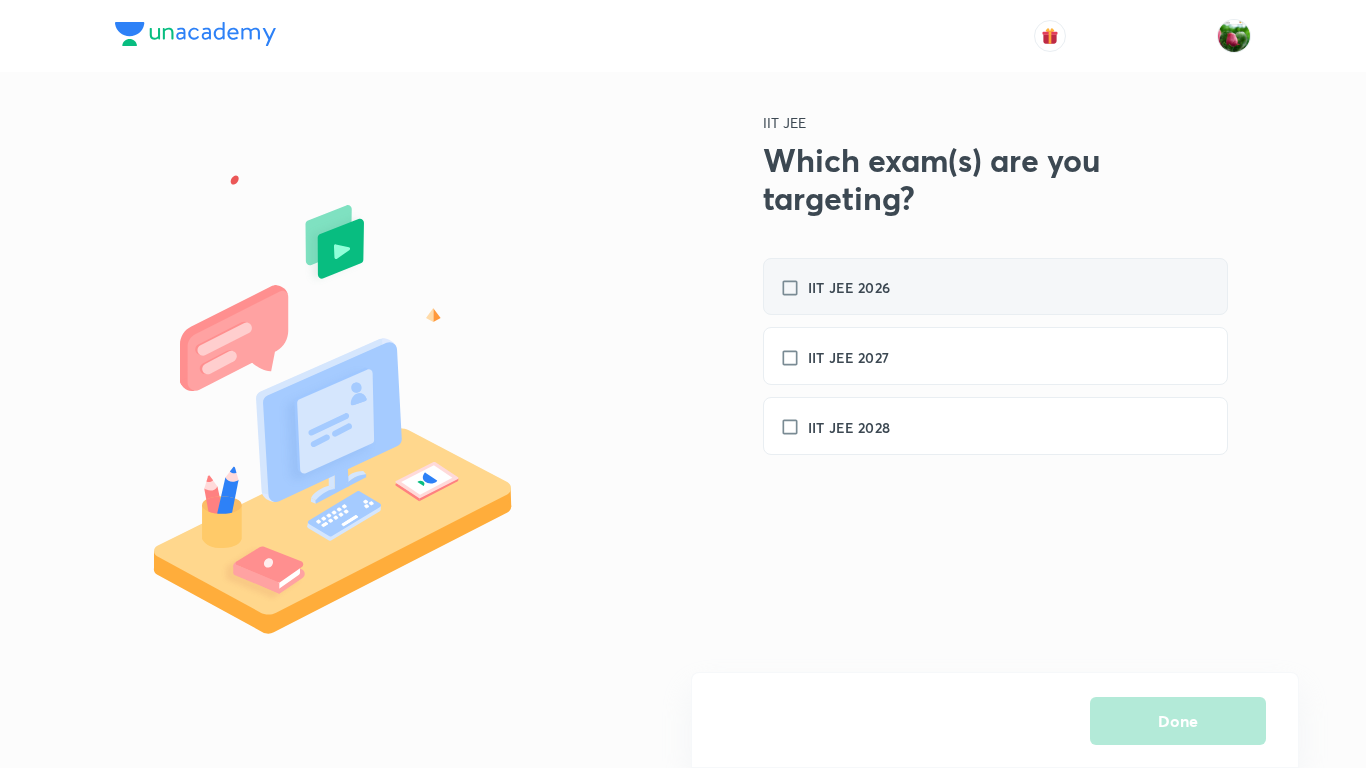 click on "IIT JEE 2026" at bounding box center (995, 287) 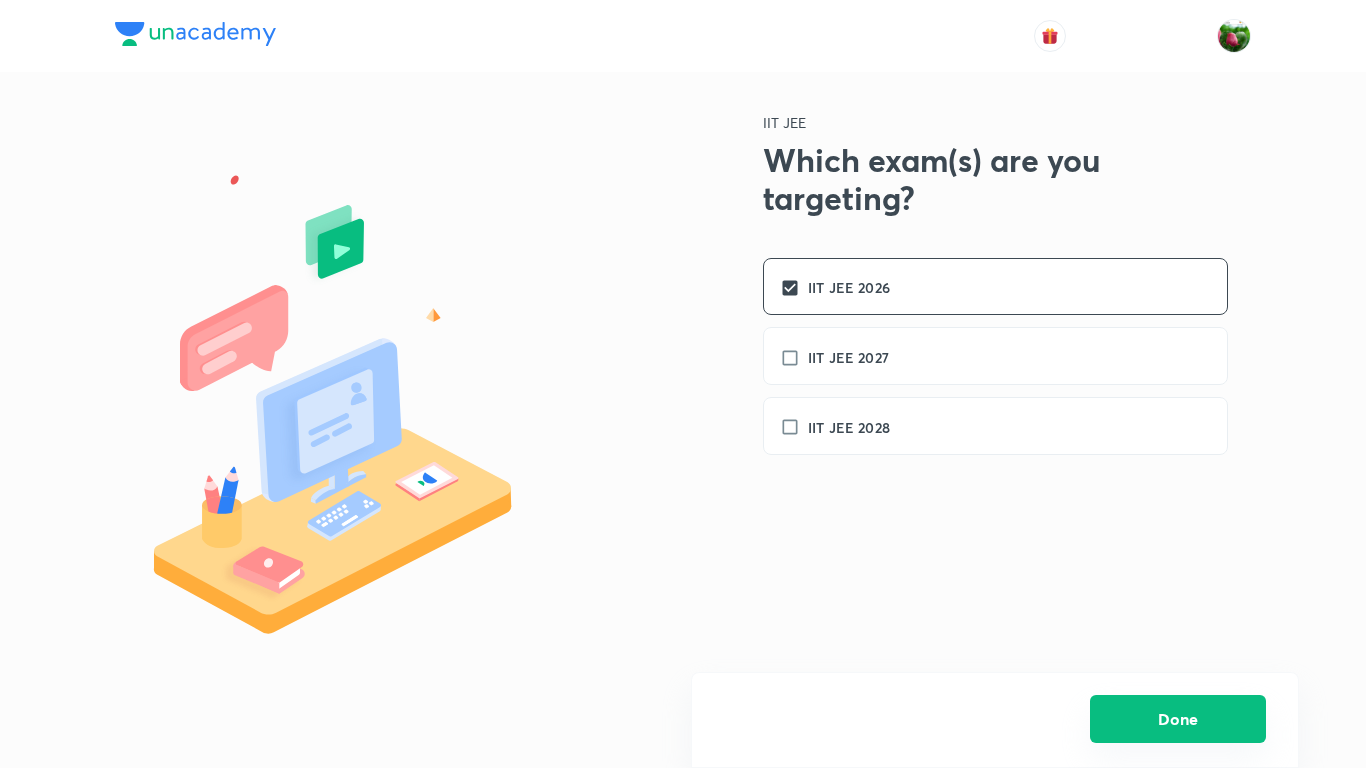 click on "Done" at bounding box center [1178, 719] 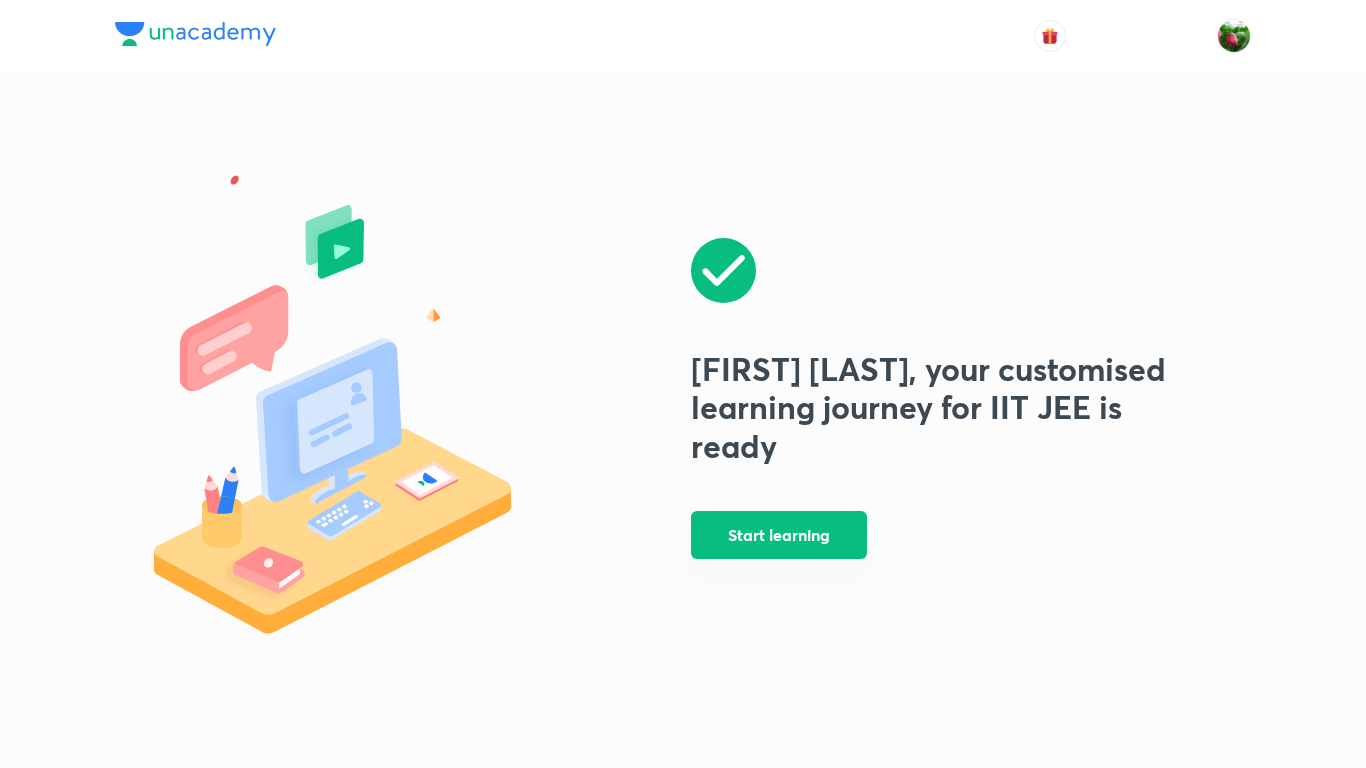 click on "Start learning" at bounding box center (779, 535) 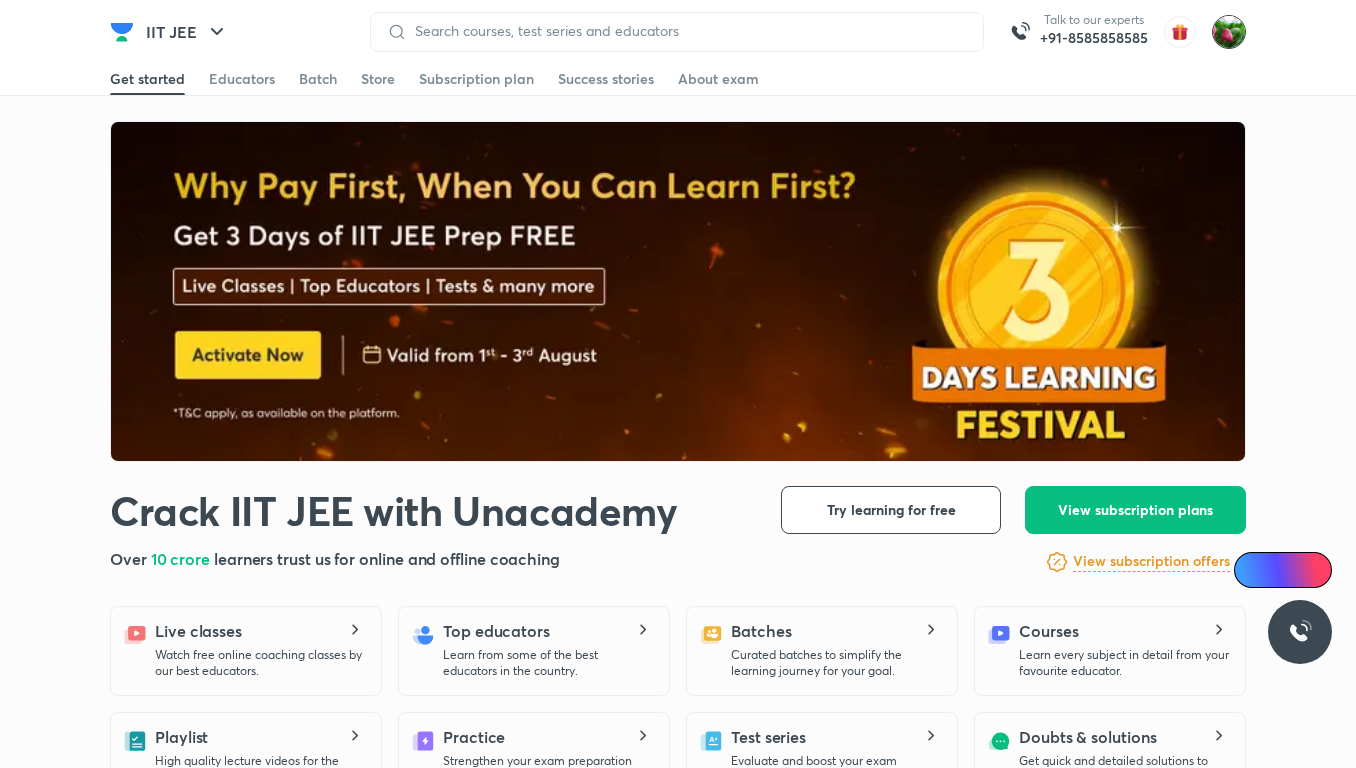 click at bounding box center [1229, 32] 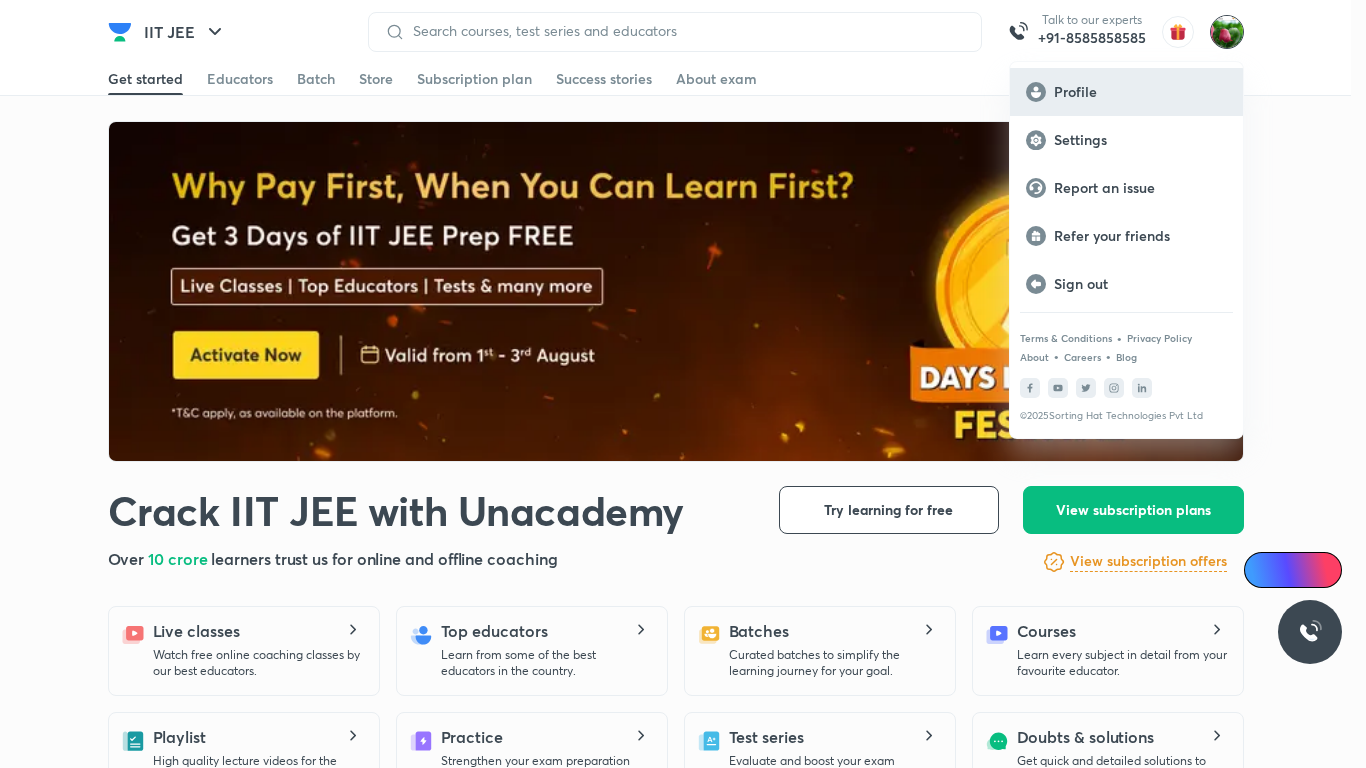 click on "Profile" at bounding box center (1140, 92) 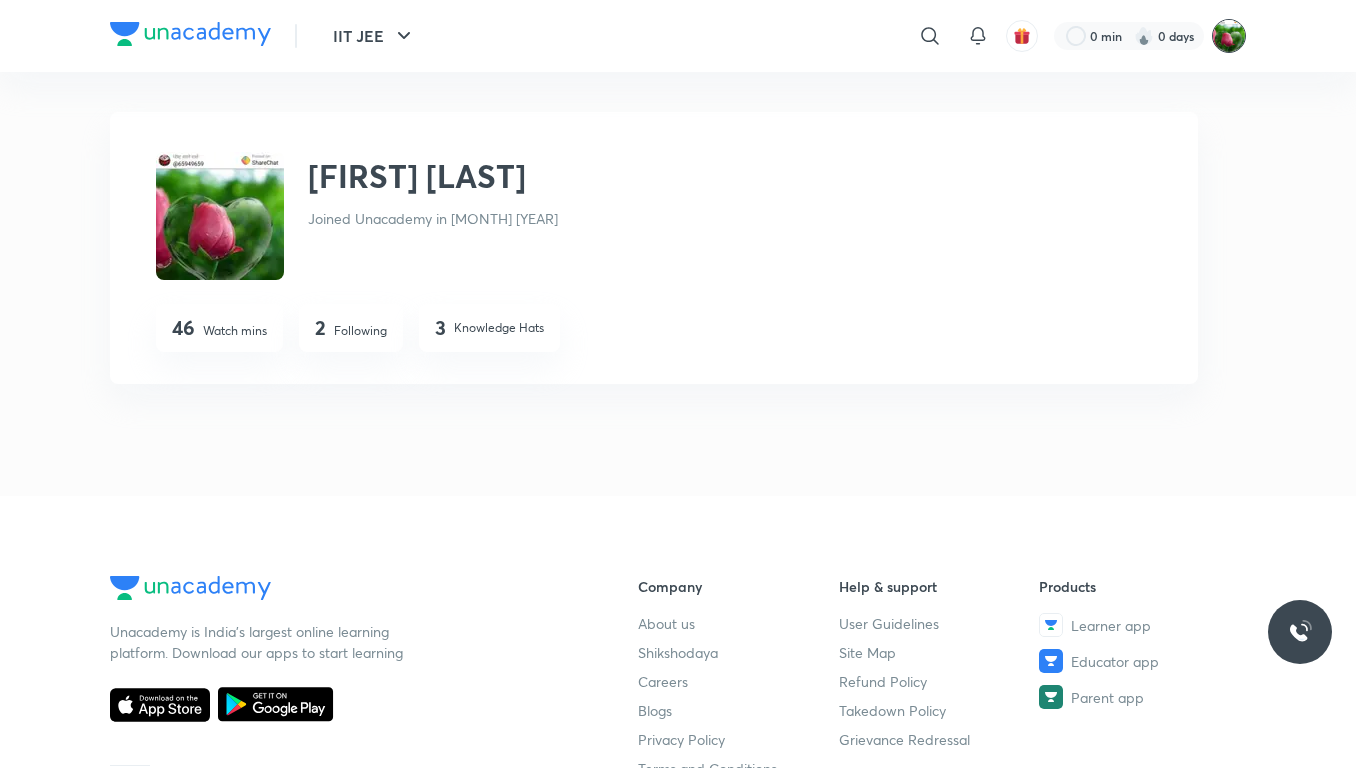 click at bounding box center [1229, 36] 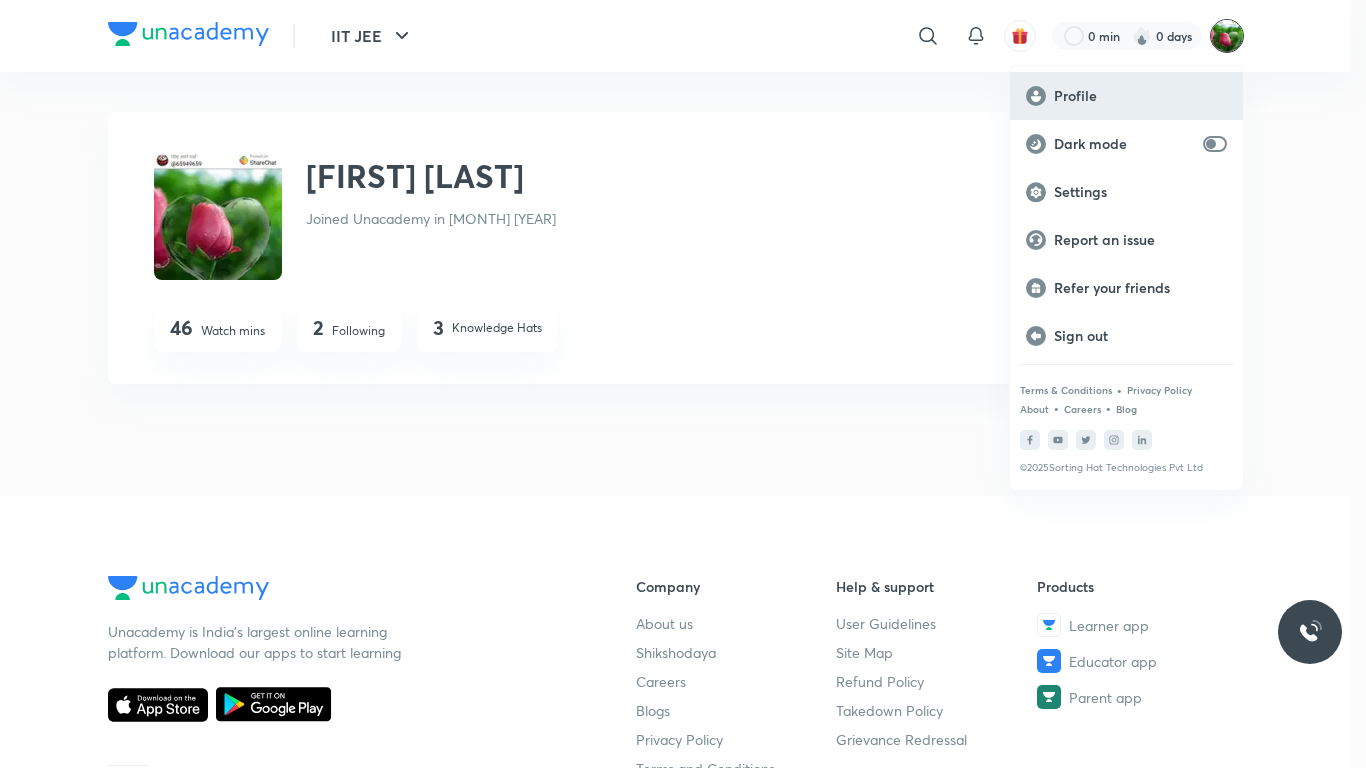 click on "Profile" at bounding box center (1140, 96) 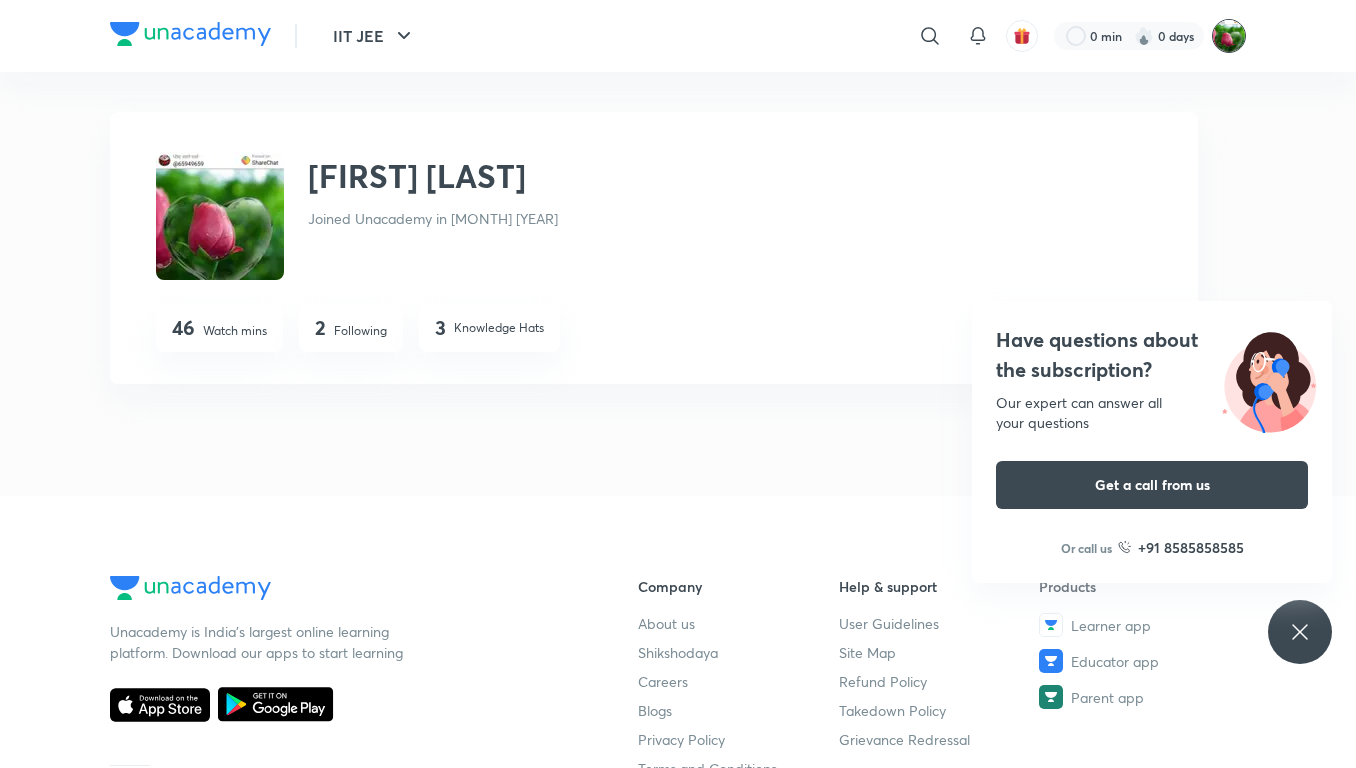 click at bounding box center [1229, 36] 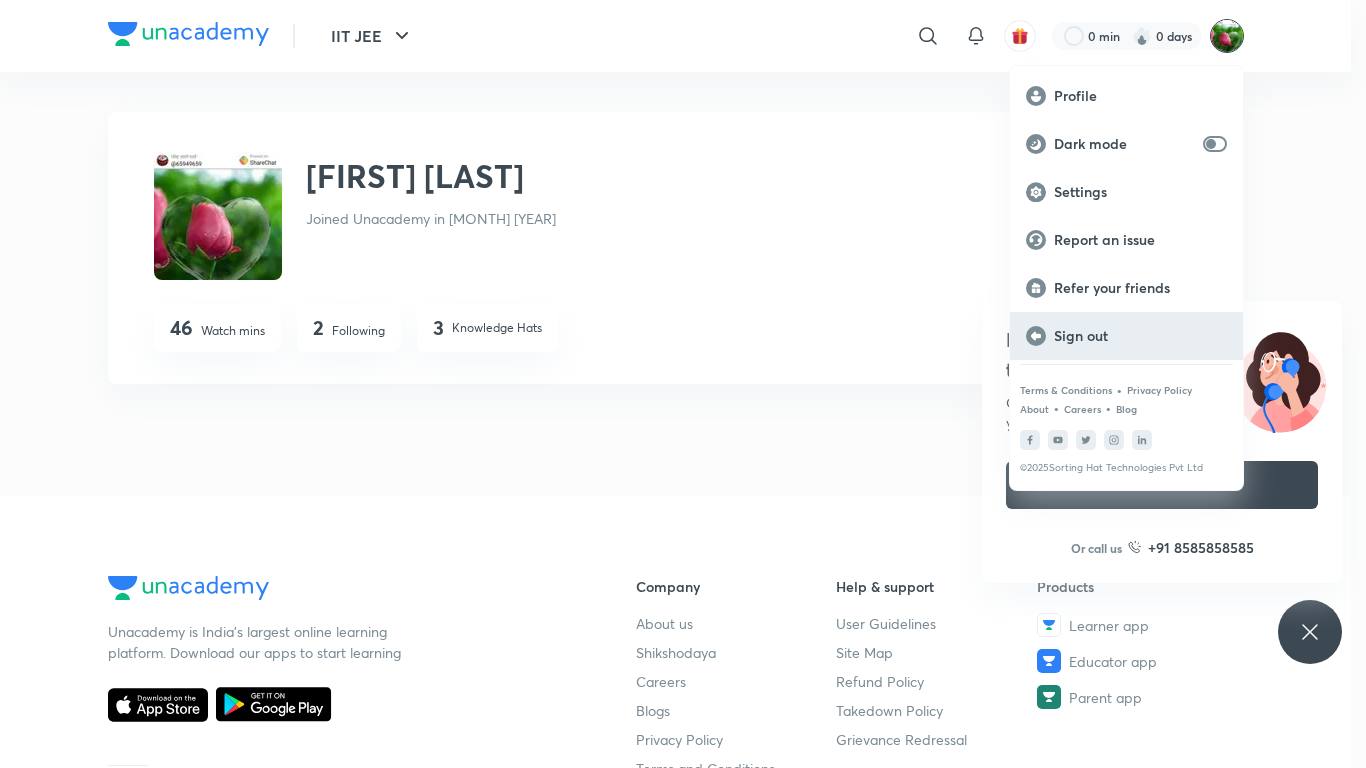 click on "Sign out" at bounding box center [1140, 336] 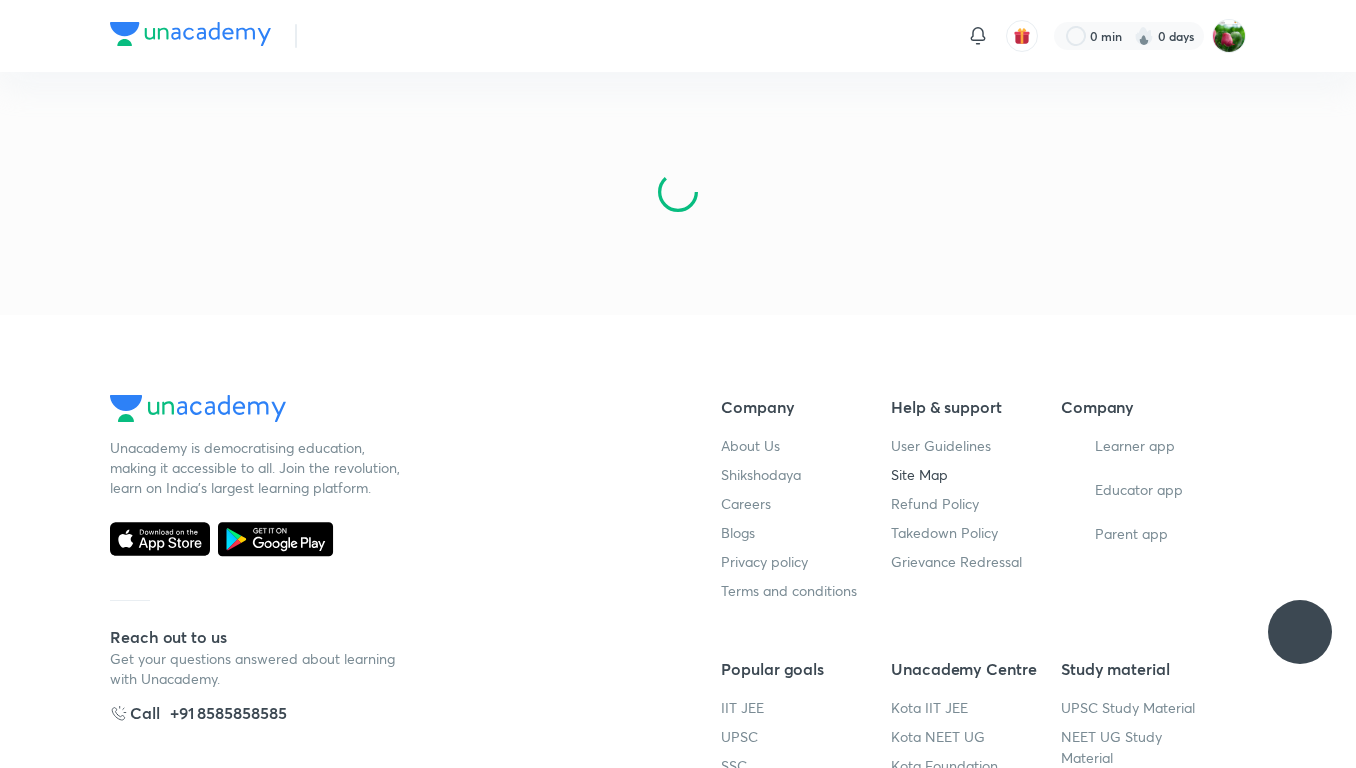 scroll, scrollTop: 0, scrollLeft: 0, axis: both 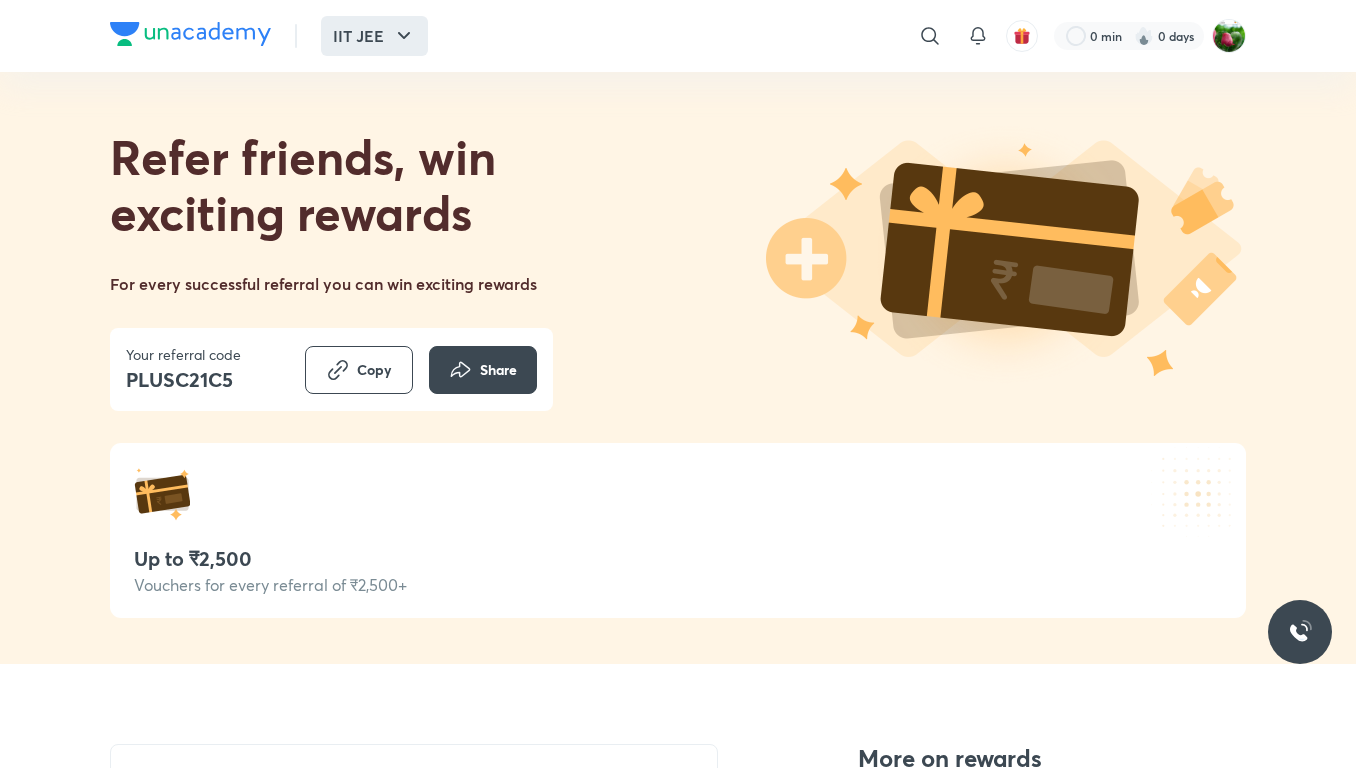click 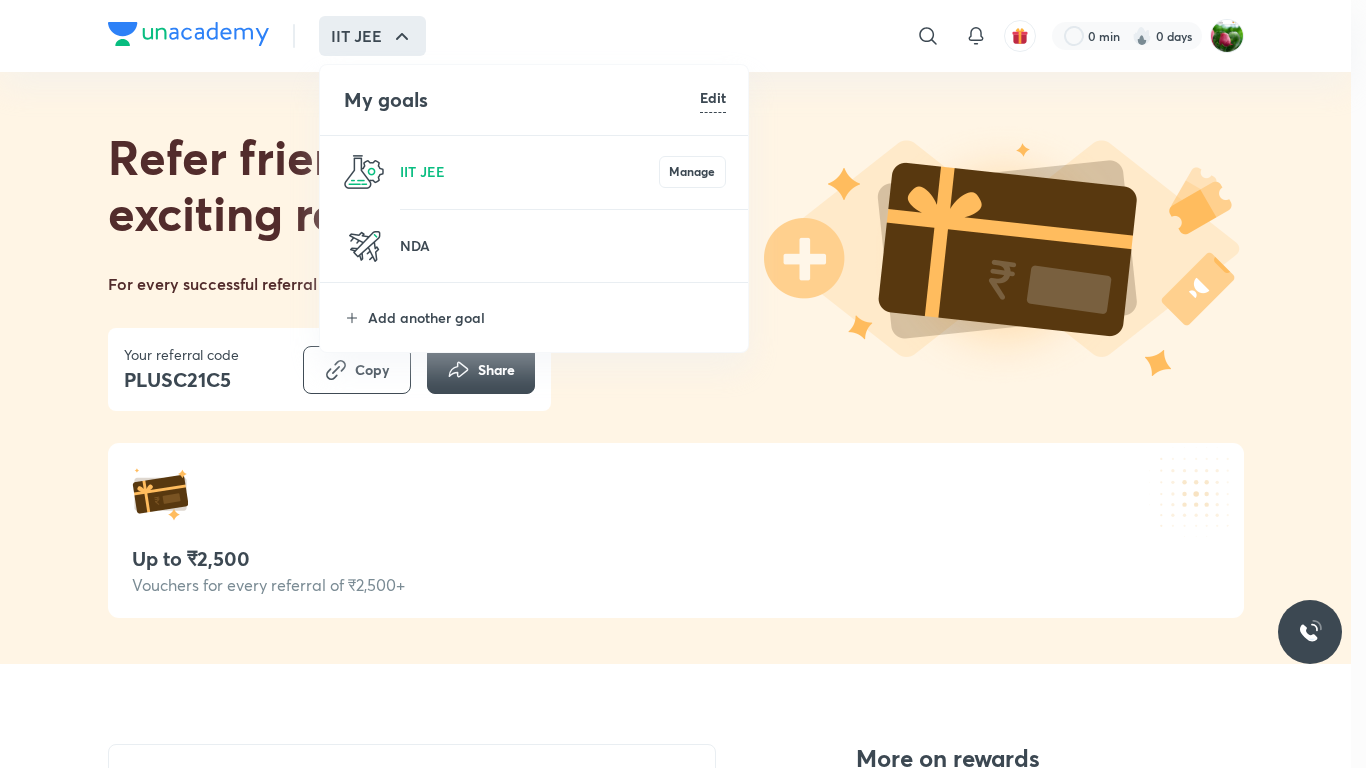 click at bounding box center [683, 384] 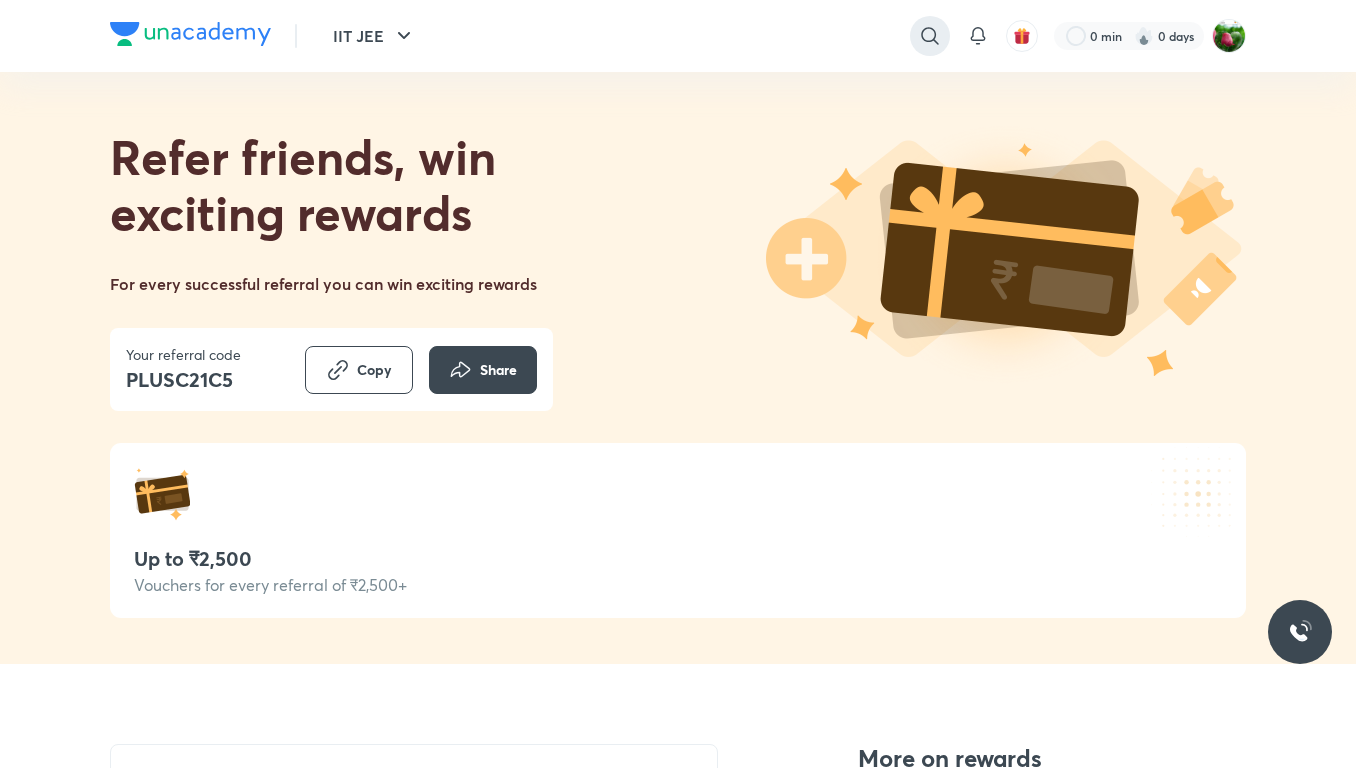 click 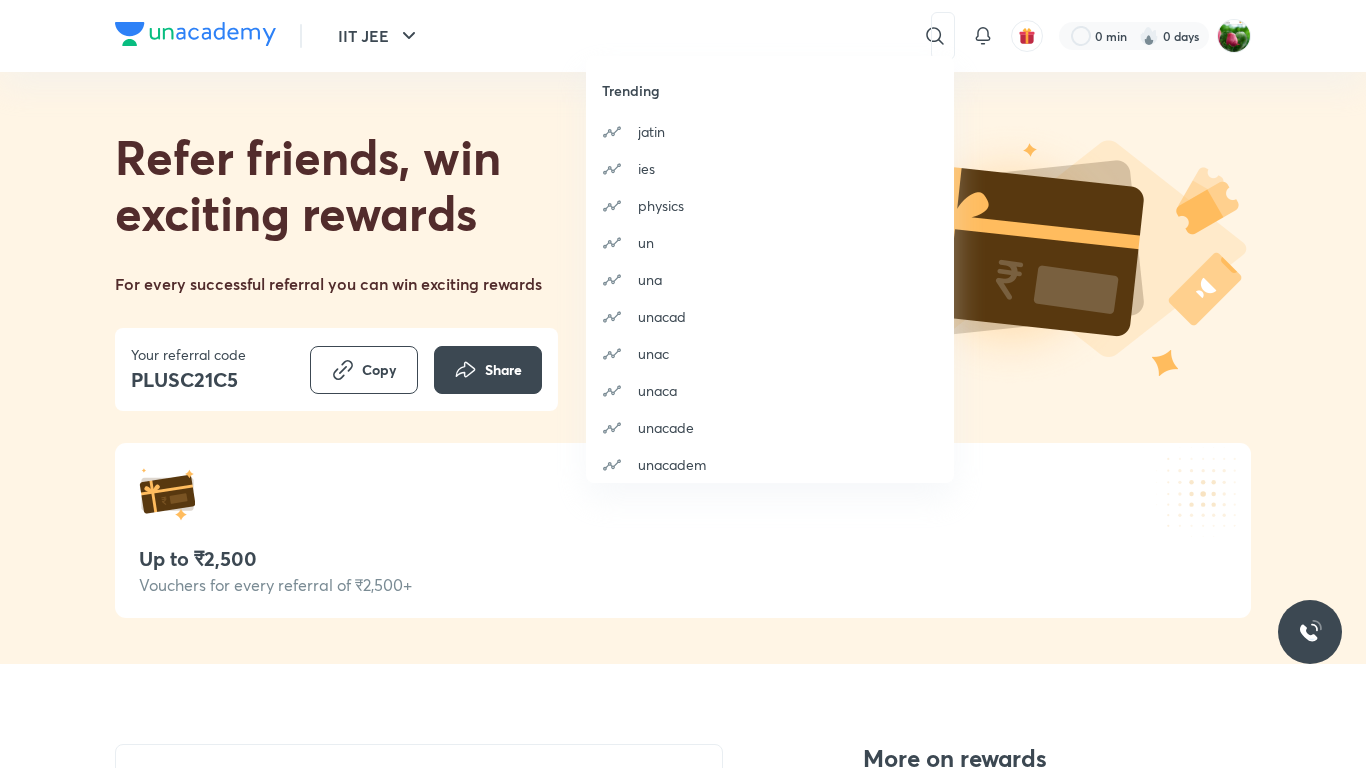 click on "Trending jatin ies physics un una unacad unac unaca unacade unacadem" at bounding box center (683, 384) 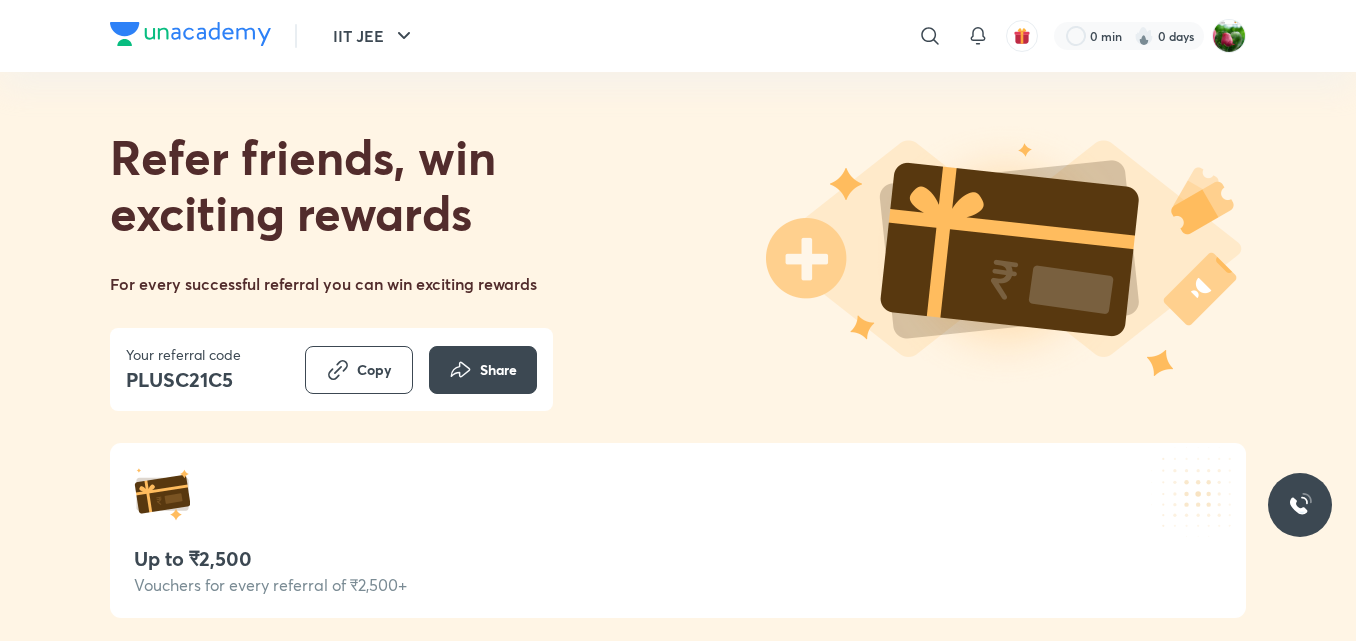 scroll, scrollTop: 233, scrollLeft: 0, axis: vertical 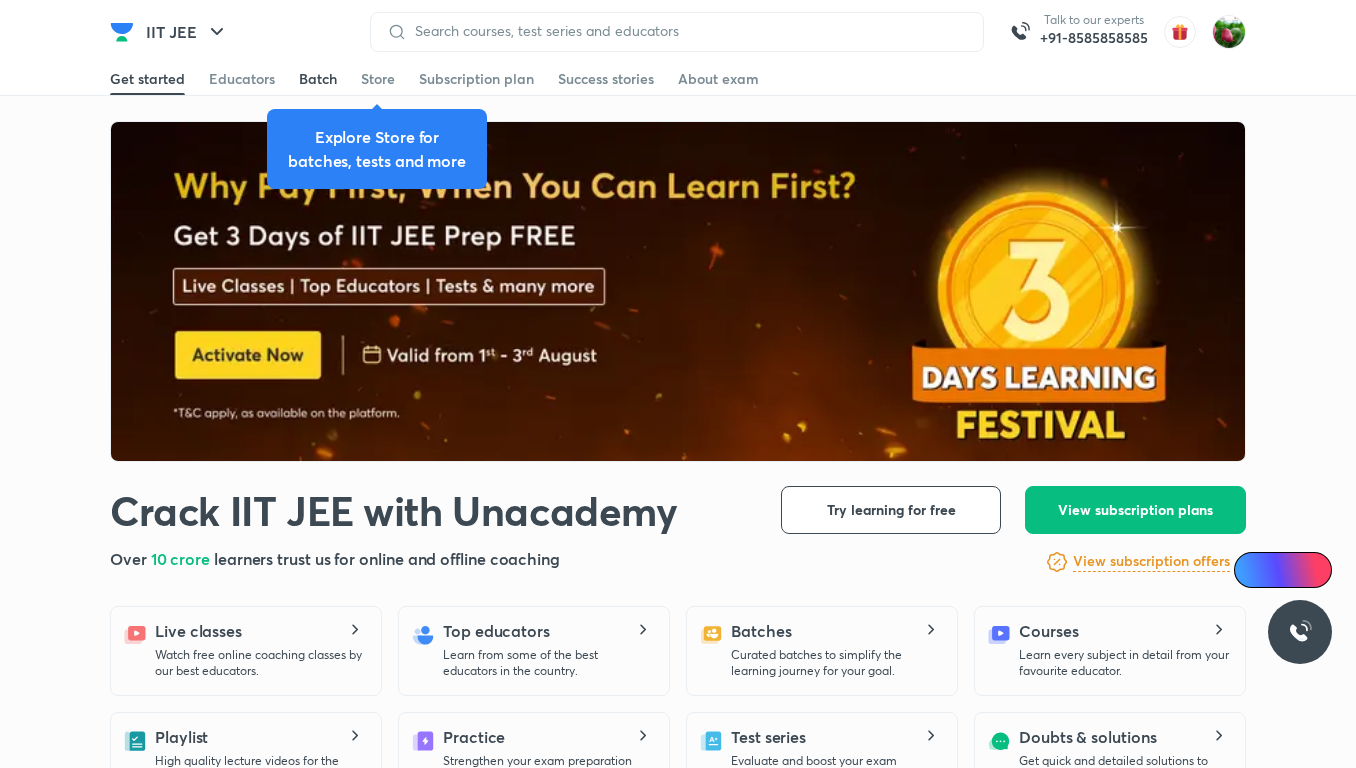 click on "Batch" at bounding box center [318, 79] 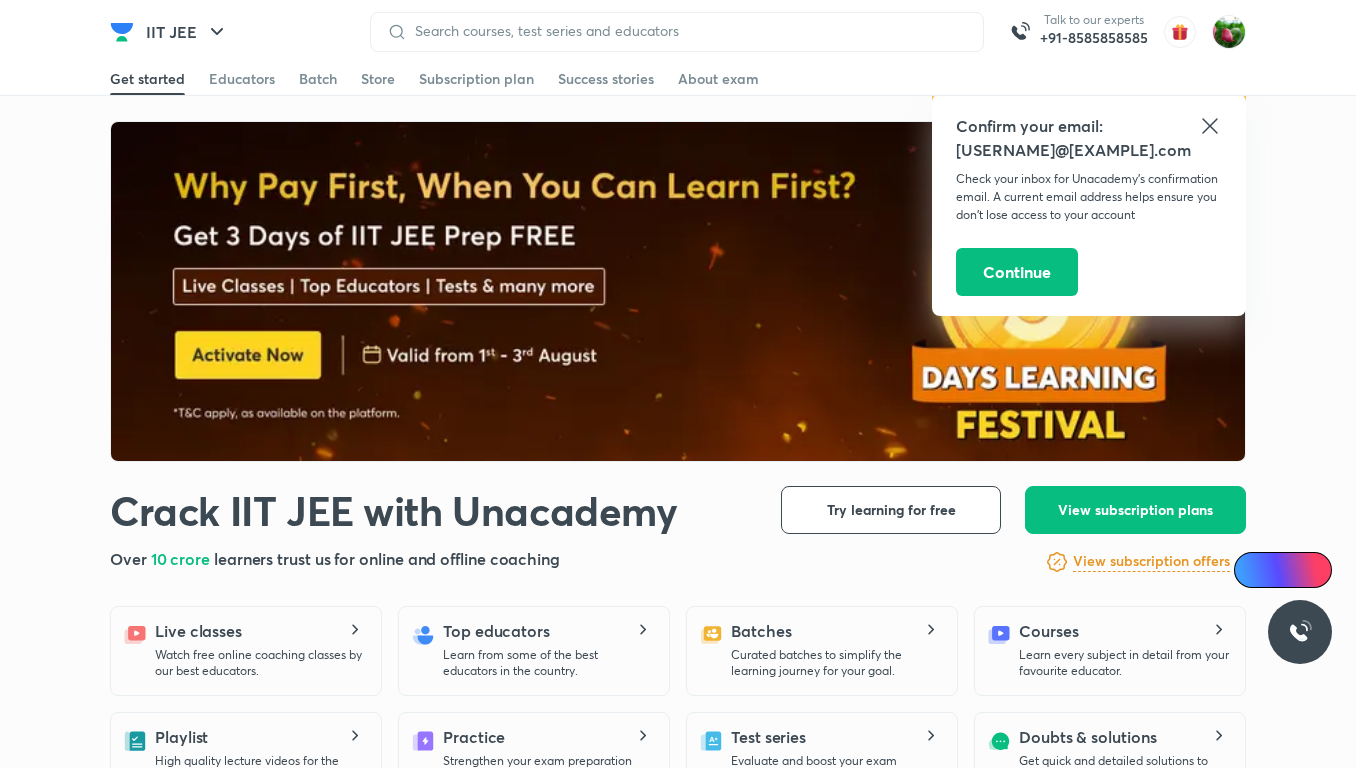 click 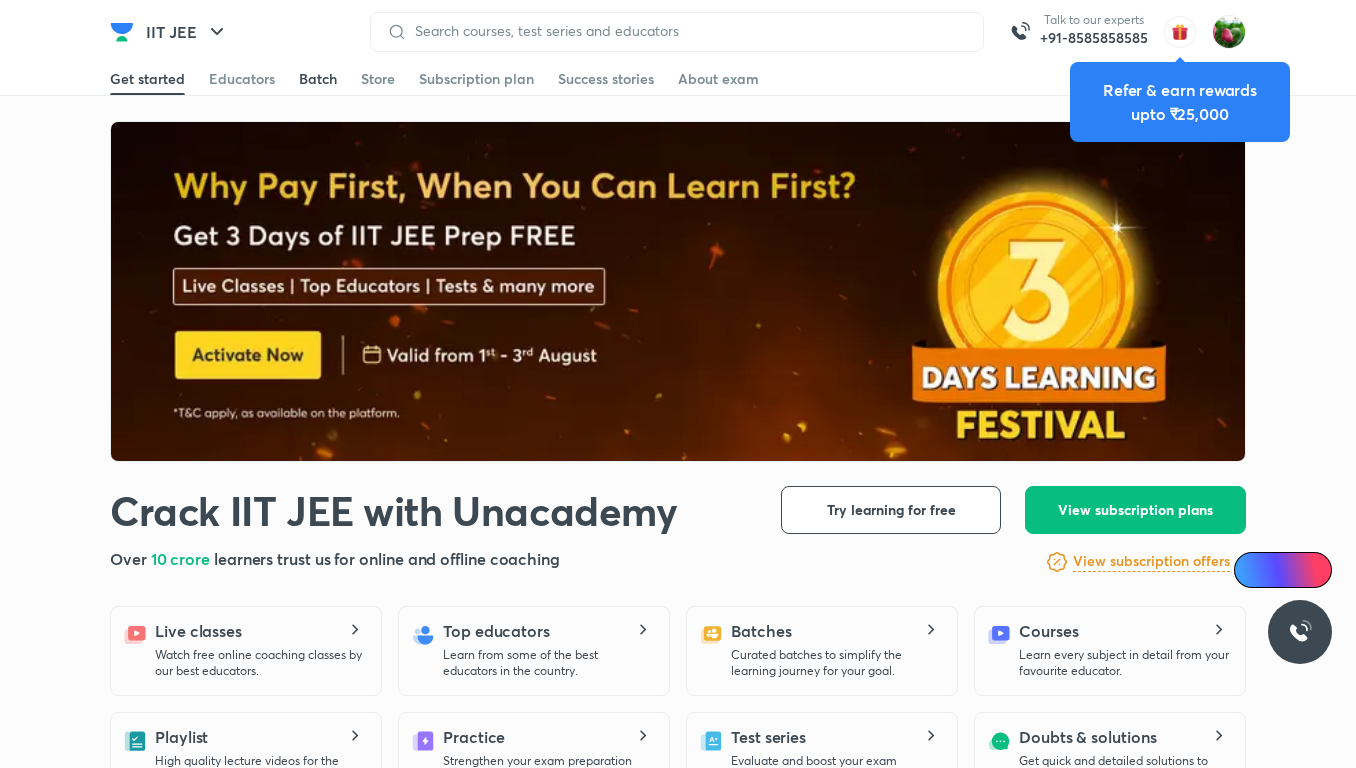 click on "Batch" at bounding box center [318, 79] 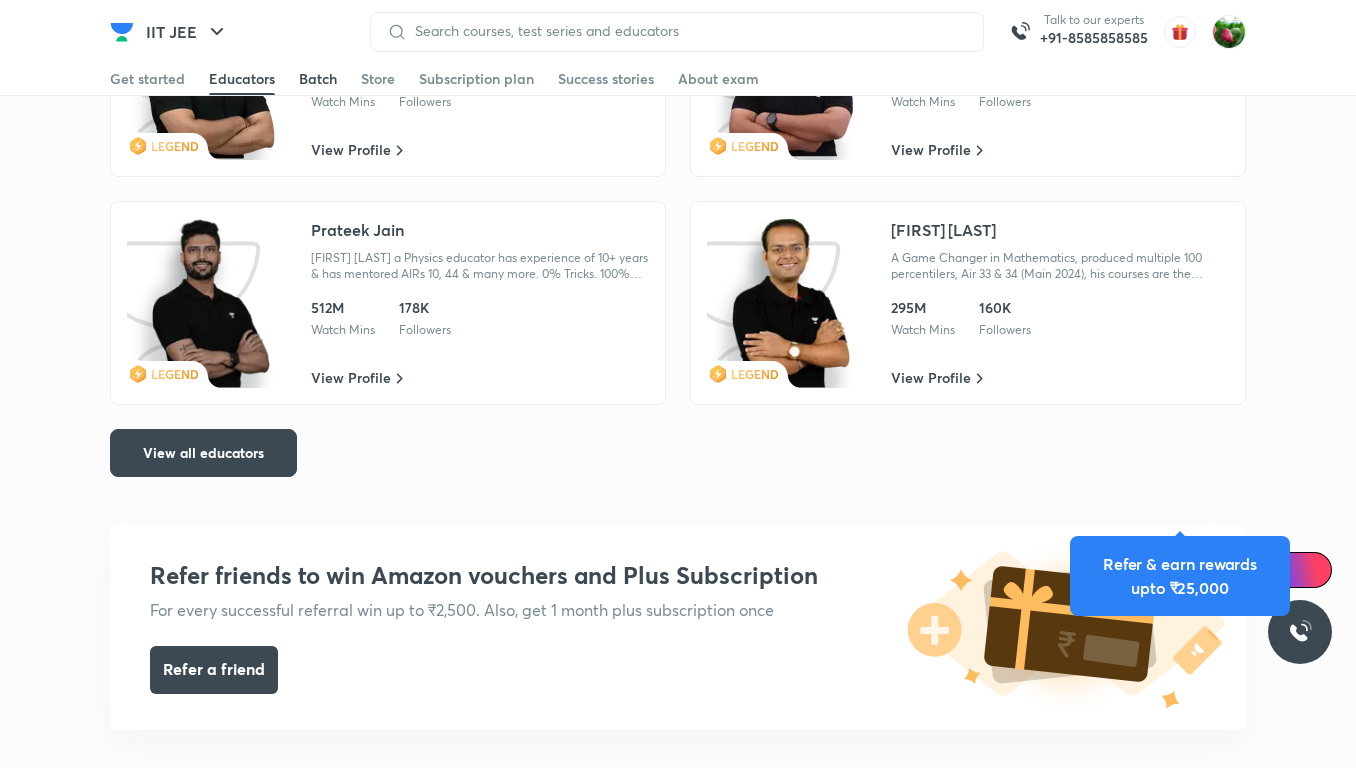 scroll, scrollTop: 4486, scrollLeft: 0, axis: vertical 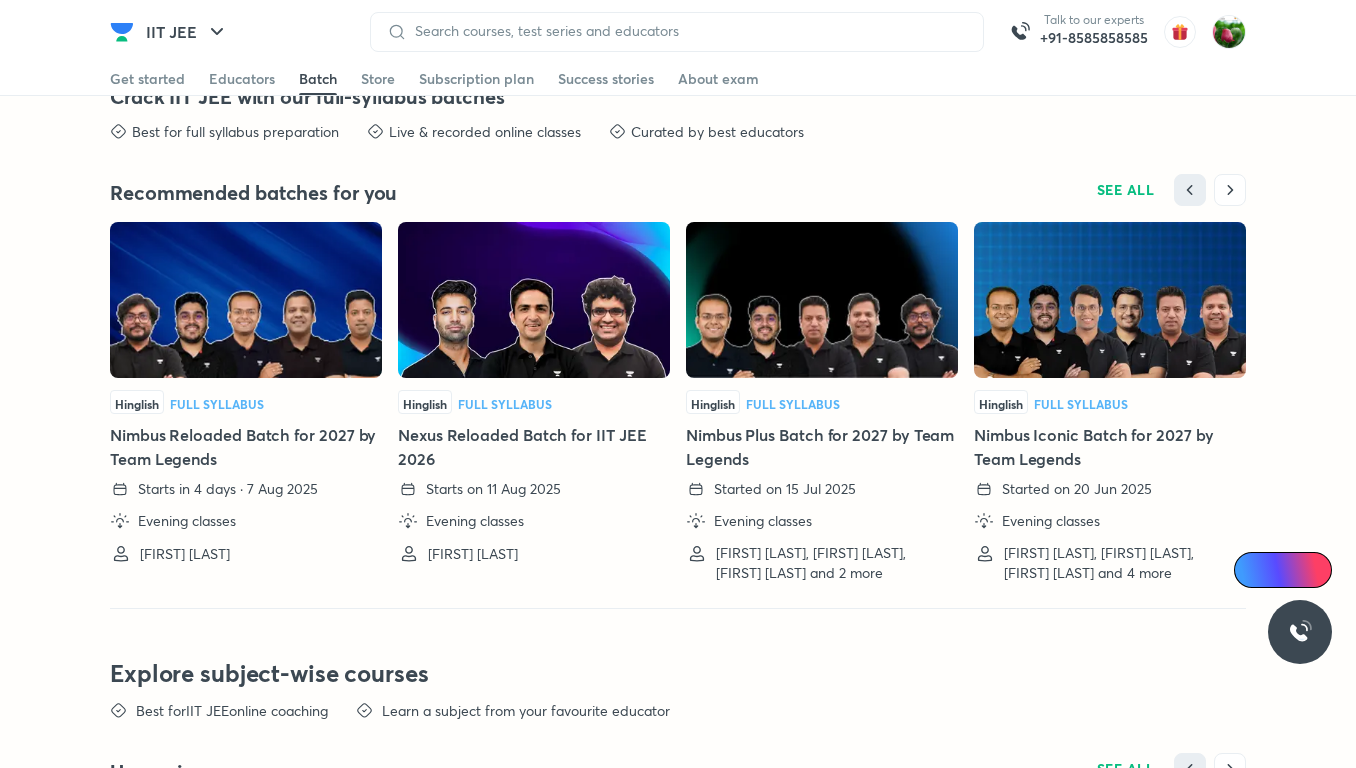 click at bounding box center [246, 300] 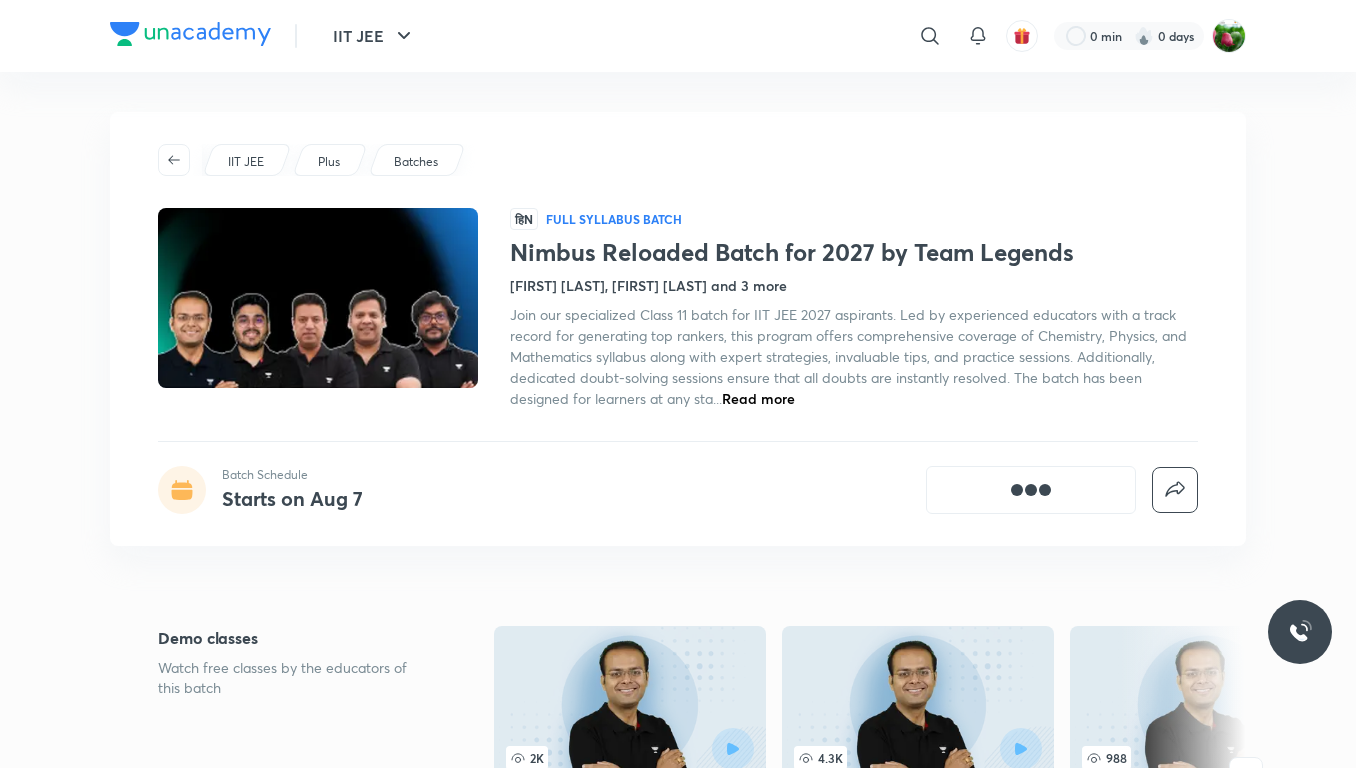 scroll, scrollTop: 233, scrollLeft: 0, axis: vertical 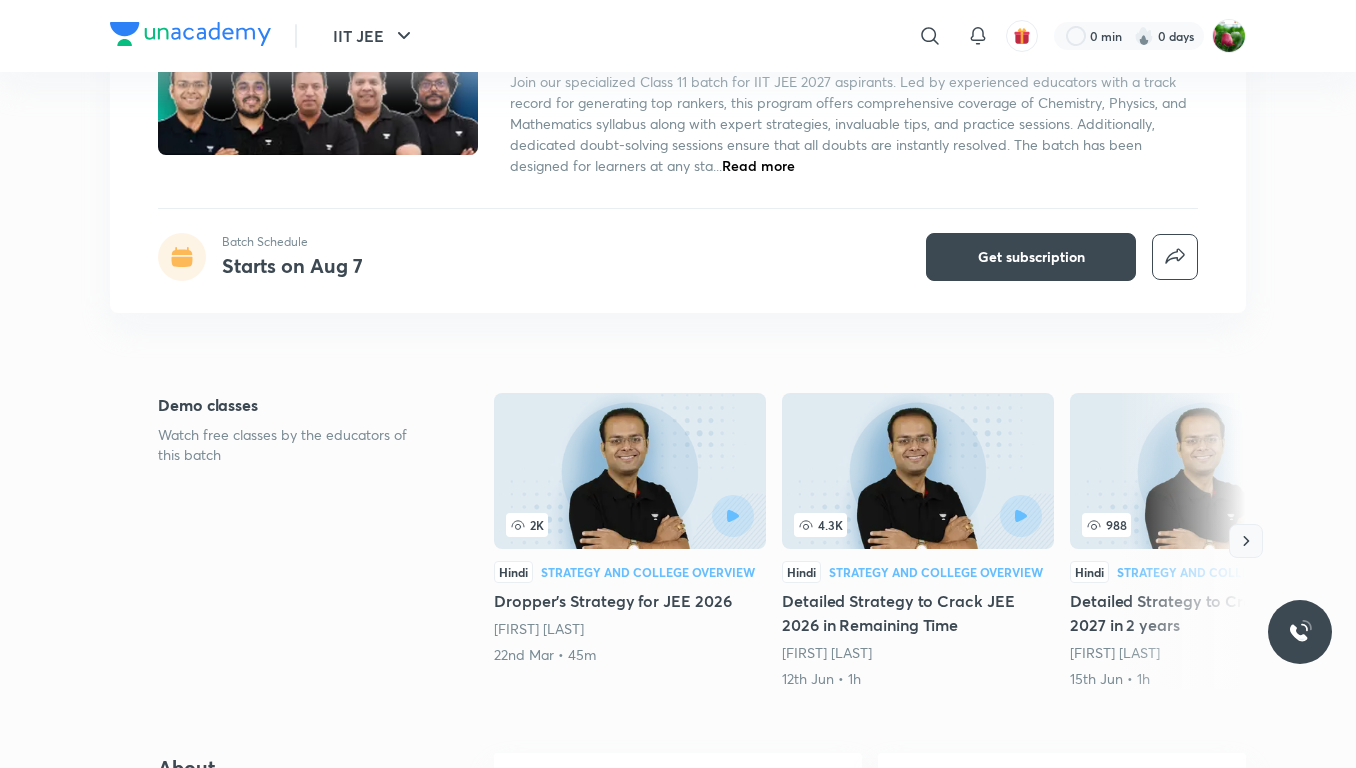 click 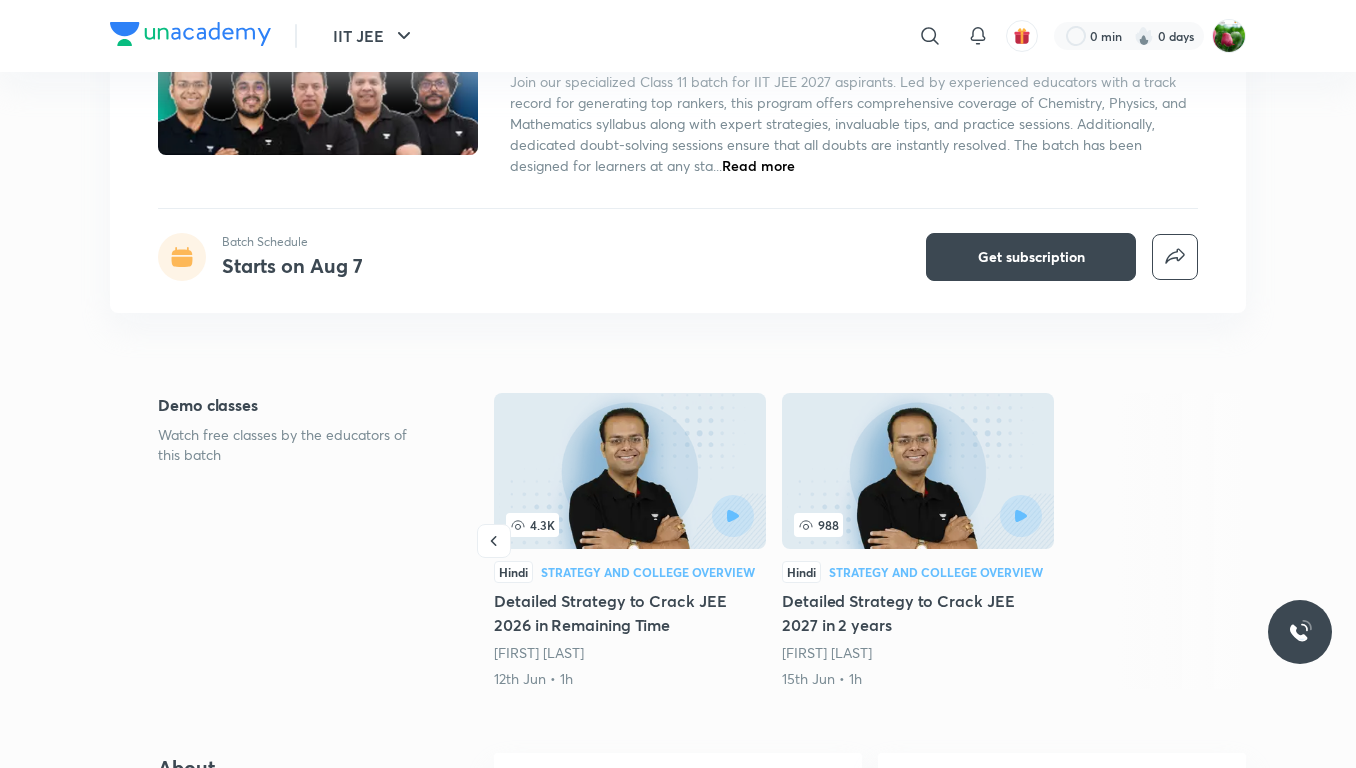 click on "IIT JEE ​ 0 min 0 days Nimbus Reloaded Batch for 2027 by Team Legends Batch Schedule Starts on [MONTH] [DAY] Get subscription IIT JEE Plus Batches हिN Full Syllabus Batch Nimbus Reloaded Batch for 2027 by Team Legends &nbsp [FIRST] [LAST], [FIRST] [LAST] and 3 more Join our specialized Class 11 batch for IIT JEE 2027 aspirants. Led by experienced educators with a track record for generating top rankers, this program offers comprehensive coverage of Chemistry, Physics, and Mathematics syllabus along with expert strategies, invaluable tips, and practice sessions. Additionally, dedicated doubt-solving sessions ensure that all doubts are instantly resolved. The batch has been designed for learners at any sta... &nbsp Read more Batch Schedule Starts on [MONTH] [DAY] Get subscription Demo classes &nbsp Watch free classes by the educators of this batch &nbsp 2K Hindi Strategy and College Overview Dropper's Strategy for JEE 2026 [FIRST] [LAST] [MONTH] [DAY] • 45m &nbsp 4.3K Hindi Strategy and College Overview [FIRST] [LAST] [MONTH] [DAY] • 1h &nbsp&nbsp 988 7" at bounding box center [678, 2480] 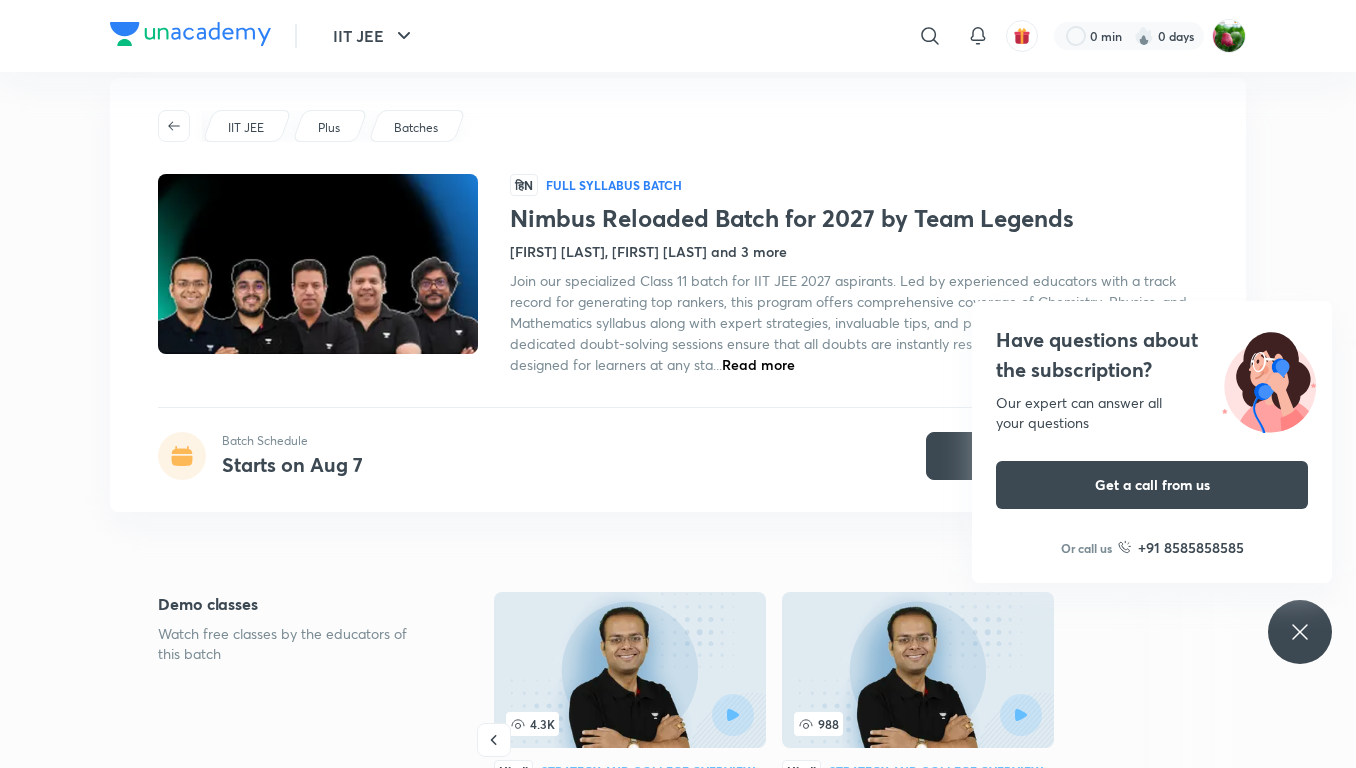 scroll, scrollTop: 0, scrollLeft: 0, axis: both 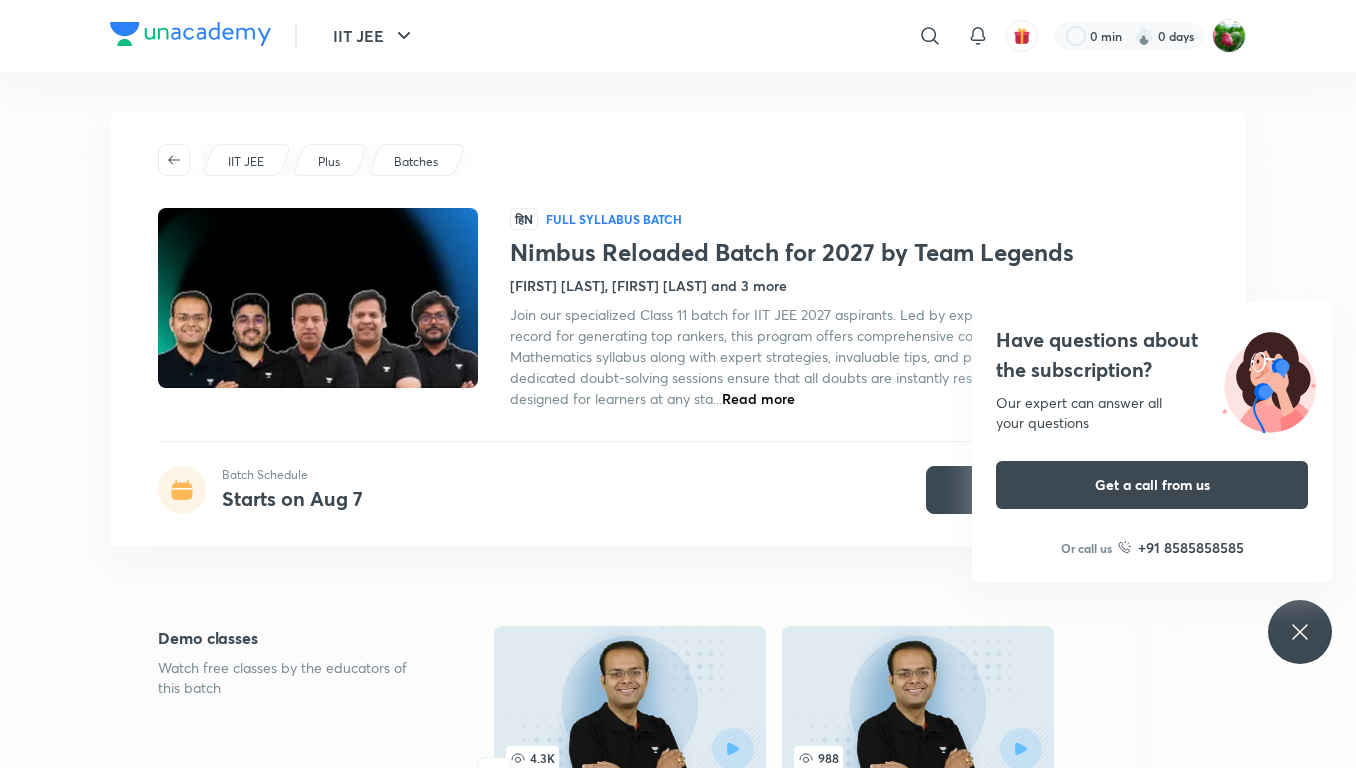 click on "Read more" at bounding box center (758, 398) 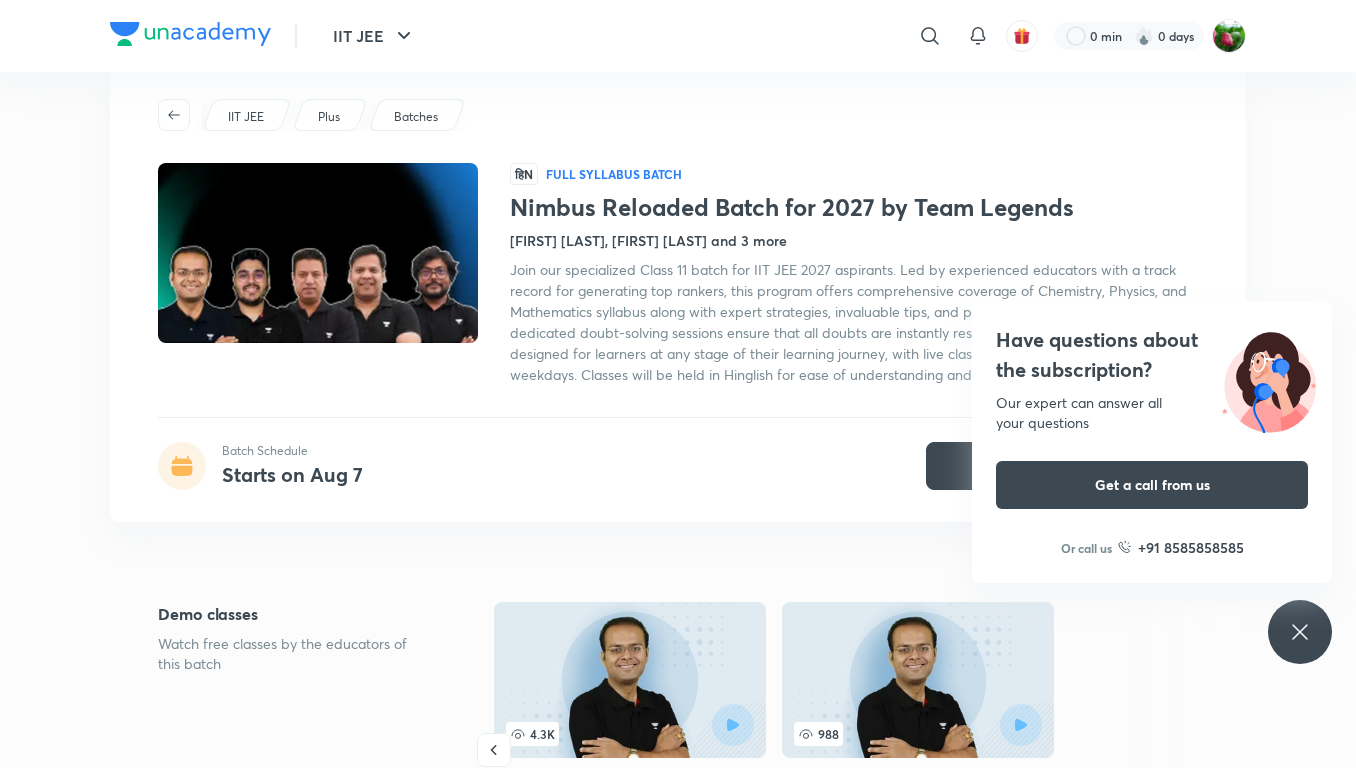 scroll, scrollTop: 0, scrollLeft: 0, axis: both 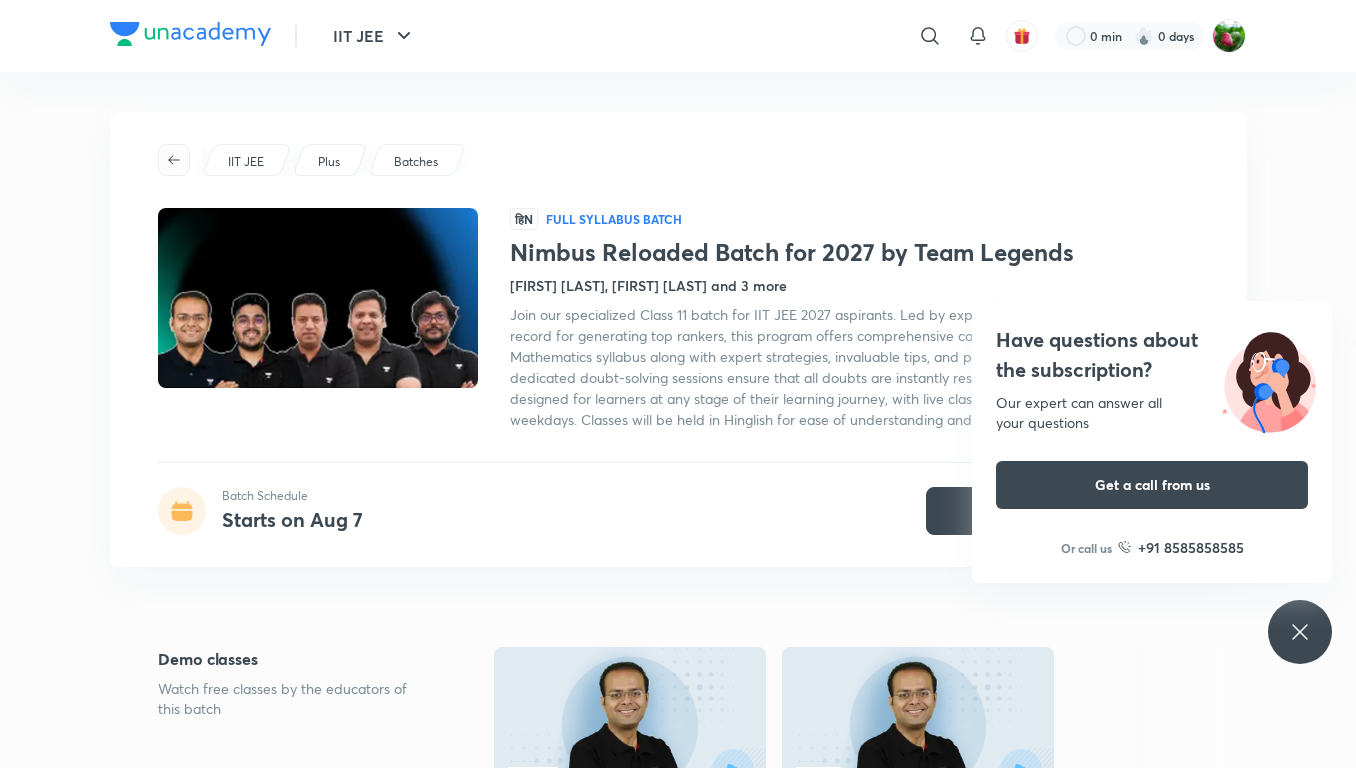click at bounding box center [174, 160] 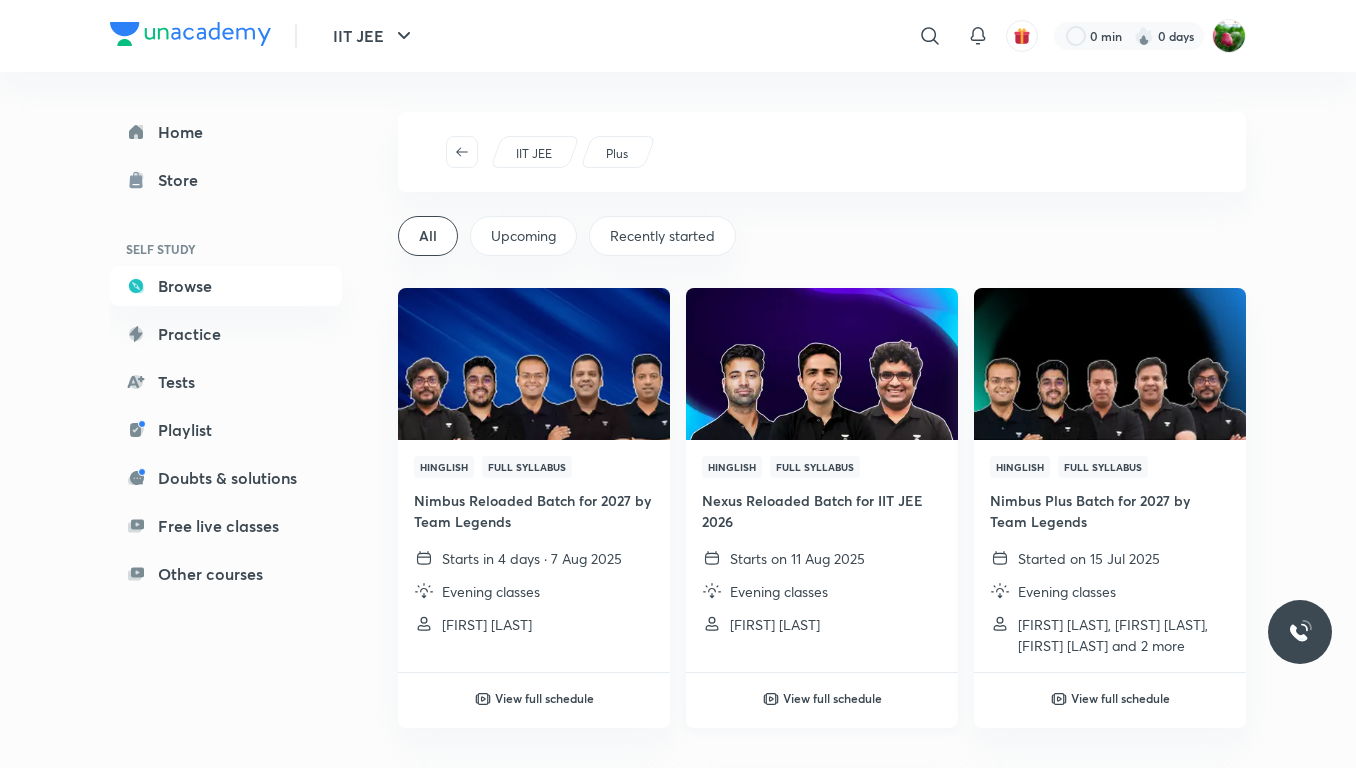 click at bounding box center [821, 363] 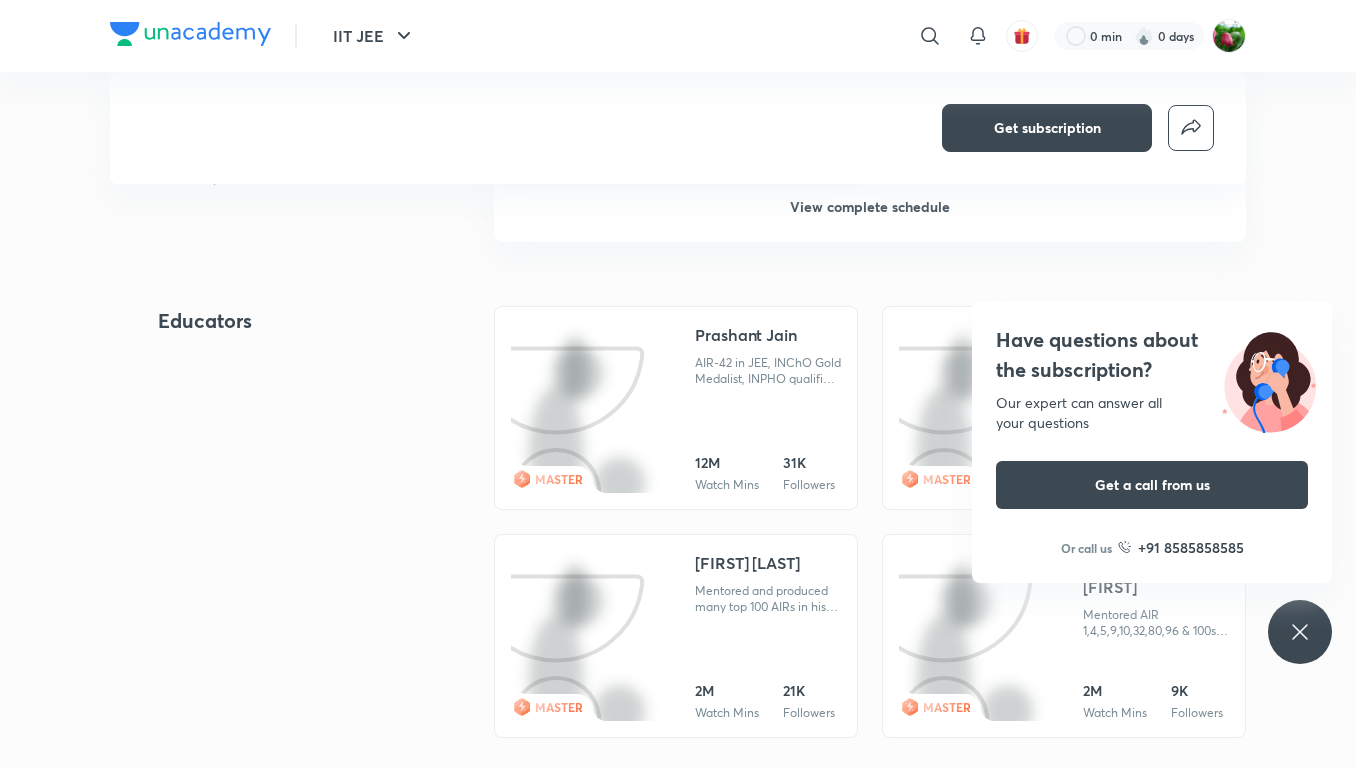 scroll, scrollTop: 1098, scrollLeft: 0, axis: vertical 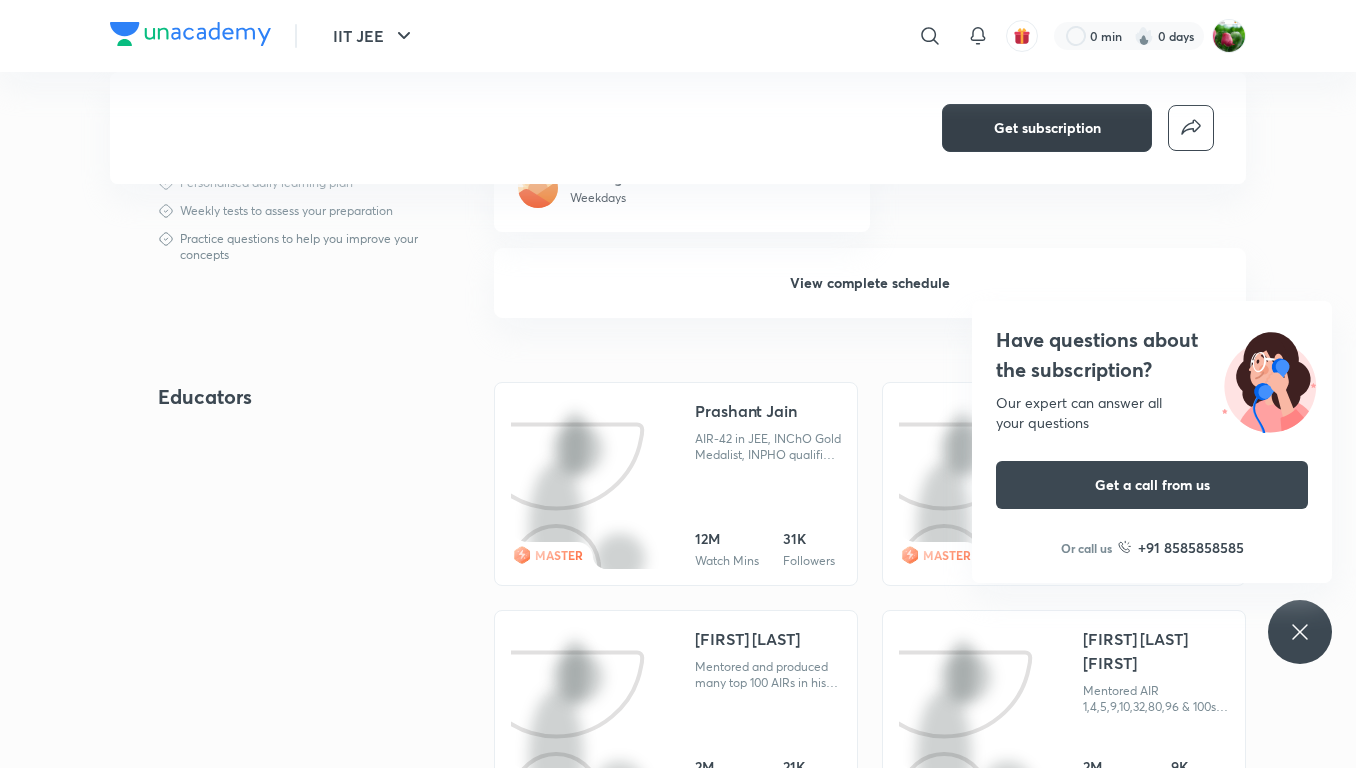 click on "Get subscription" at bounding box center (1047, 128) 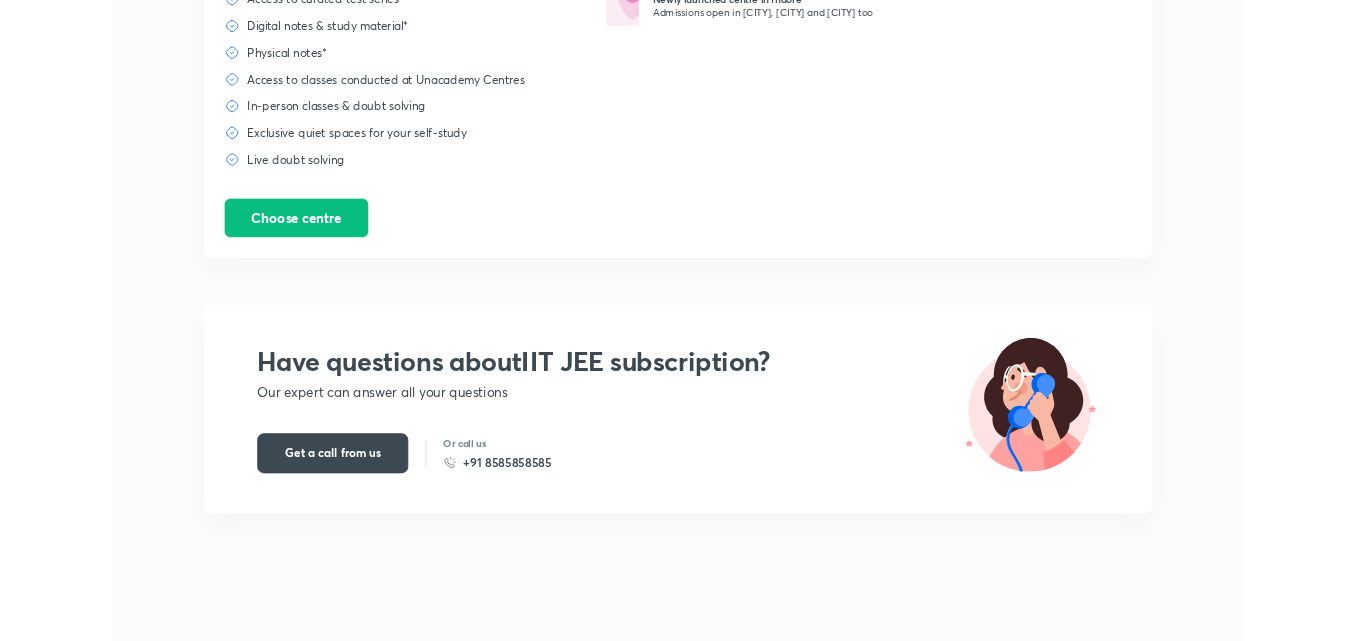 scroll, scrollTop: 968, scrollLeft: 0, axis: vertical 